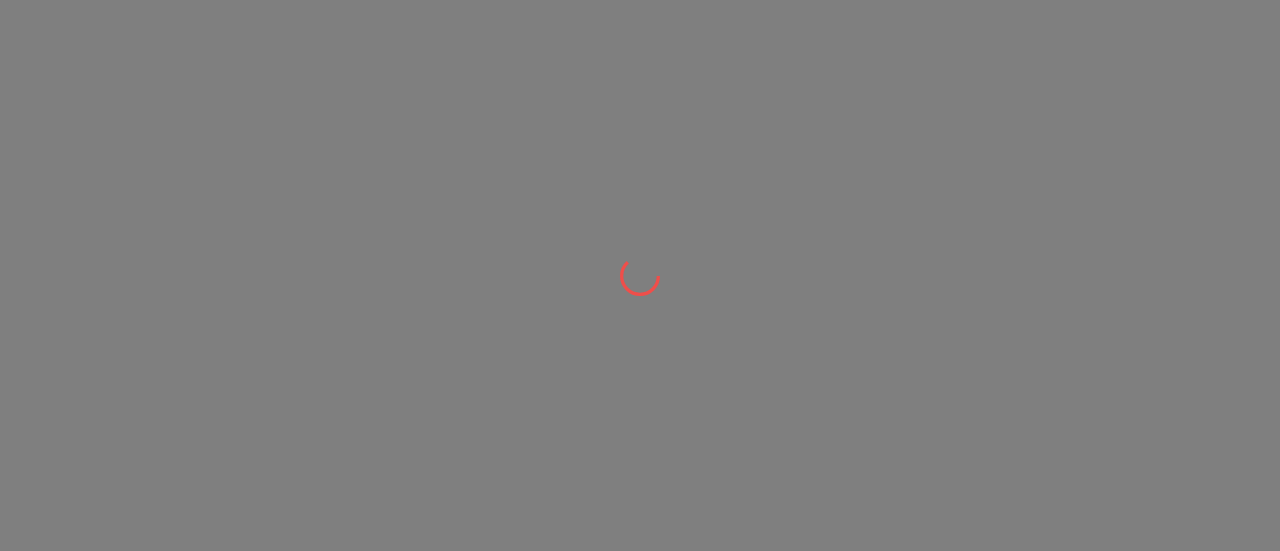 scroll, scrollTop: 0, scrollLeft: 0, axis: both 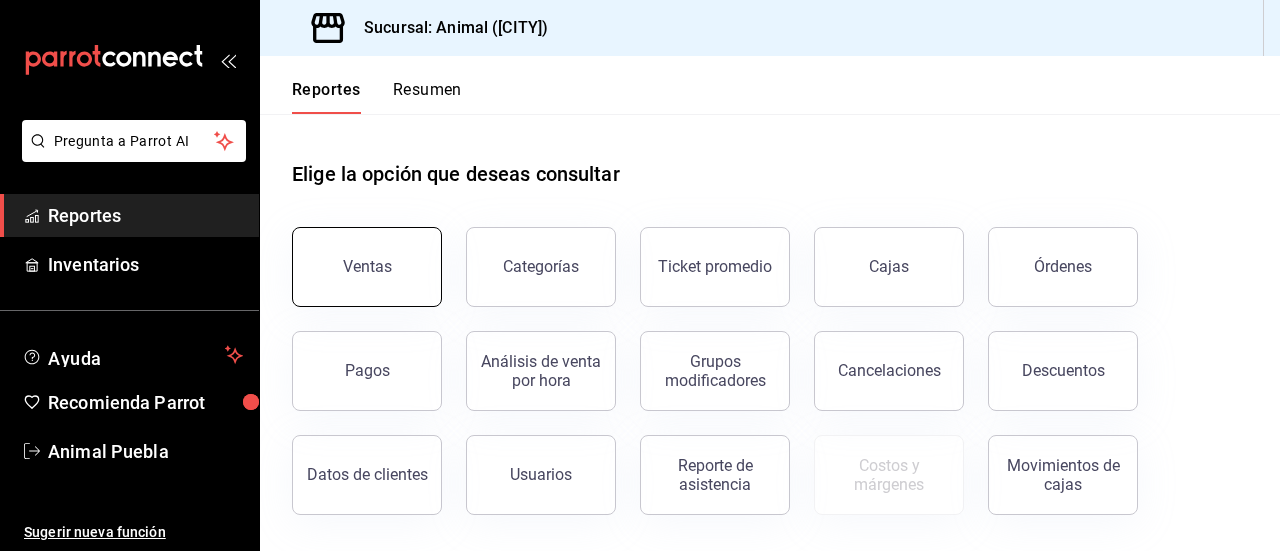 click on "Ventas" at bounding box center [367, 267] 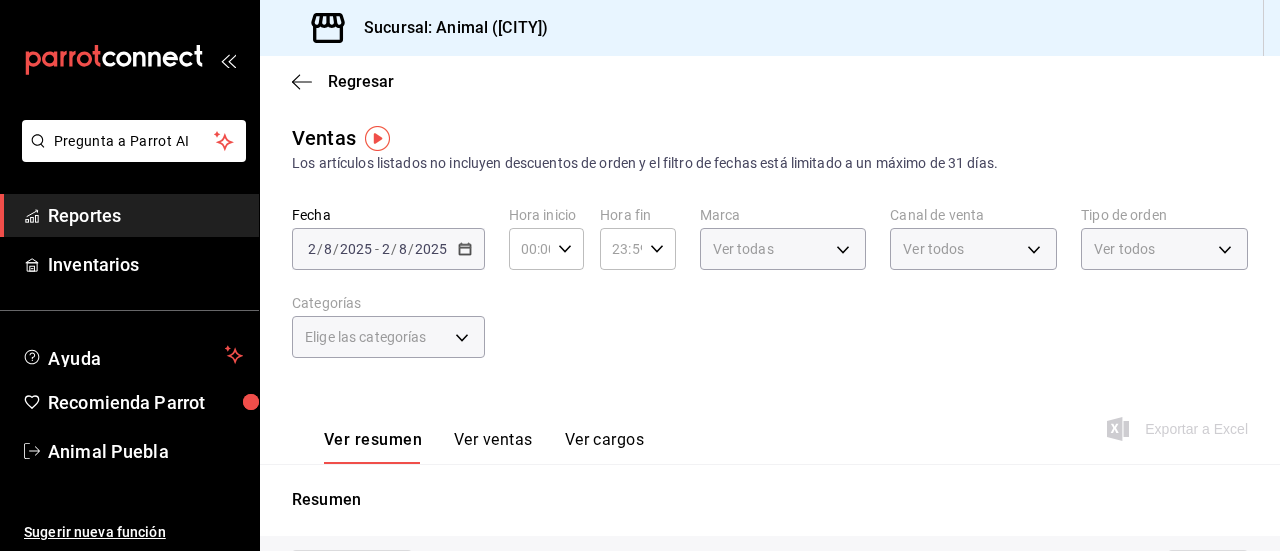 type on "05:00" 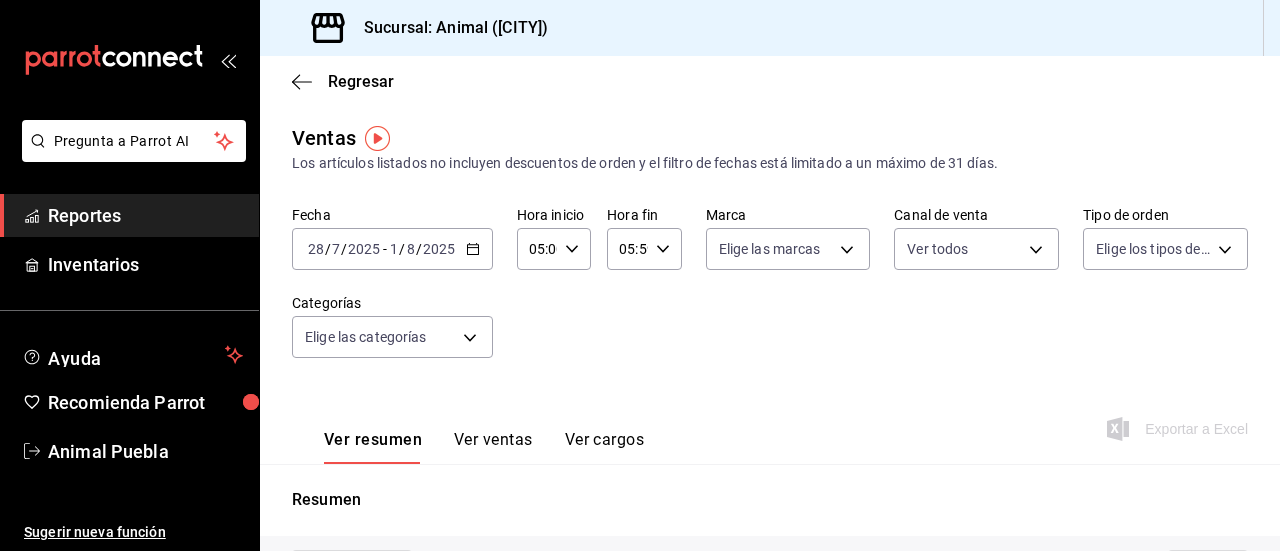 type on "PARROT,UBER_EATS,RAPPI,DIDI_FOOD,ONLINE" 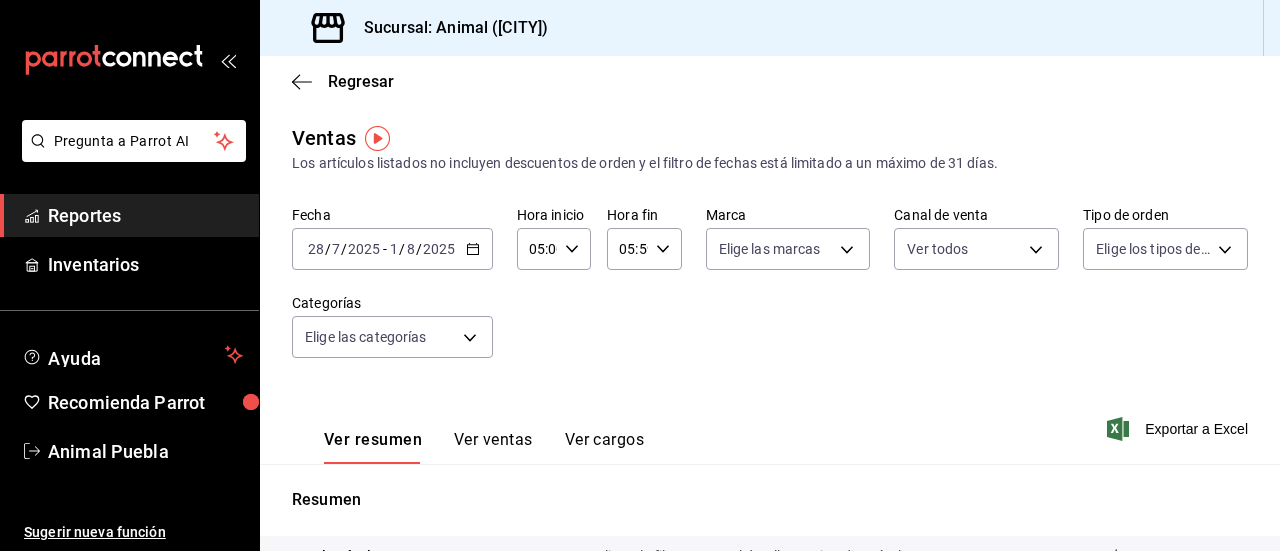 click 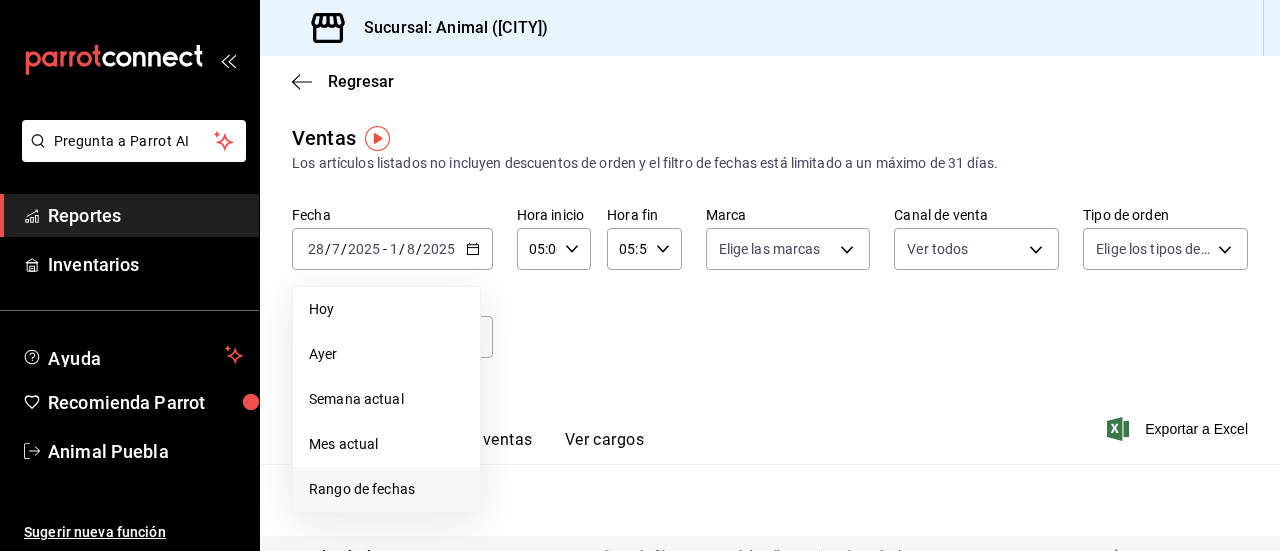 click on "Rango de fechas" at bounding box center (386, 489) 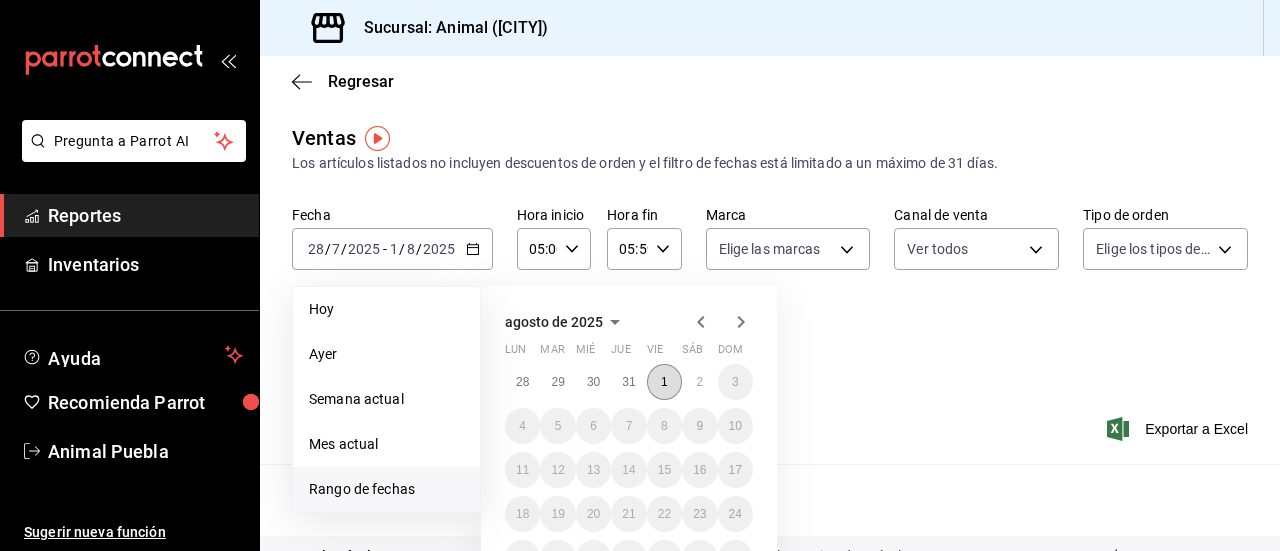click on "1" at bounding box center (664, 382) 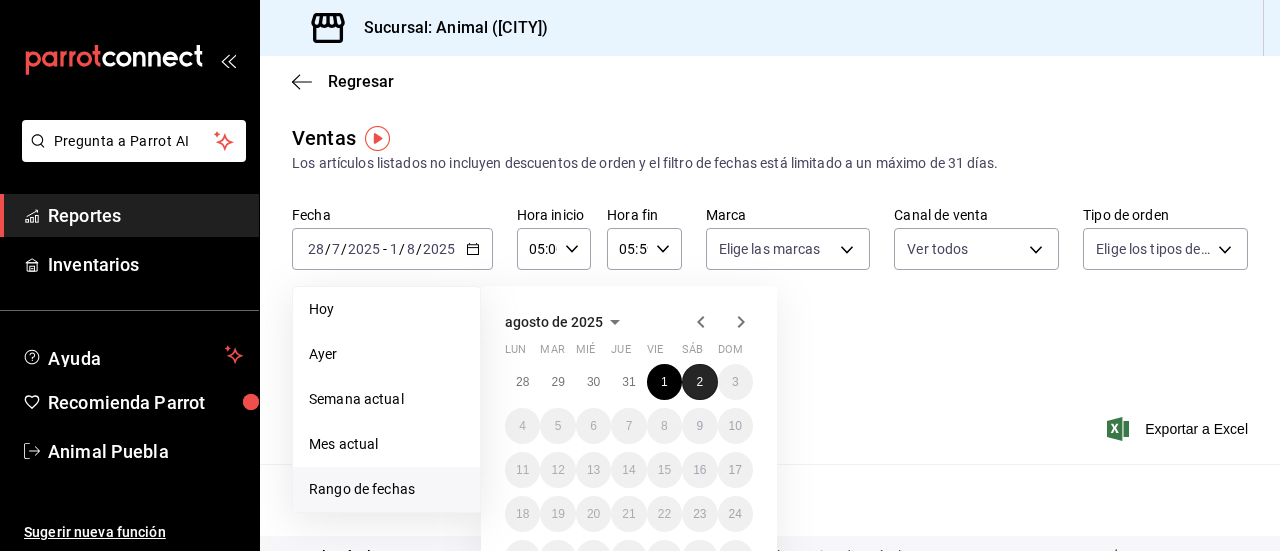 click on "2" at bounding box center [699, 382] 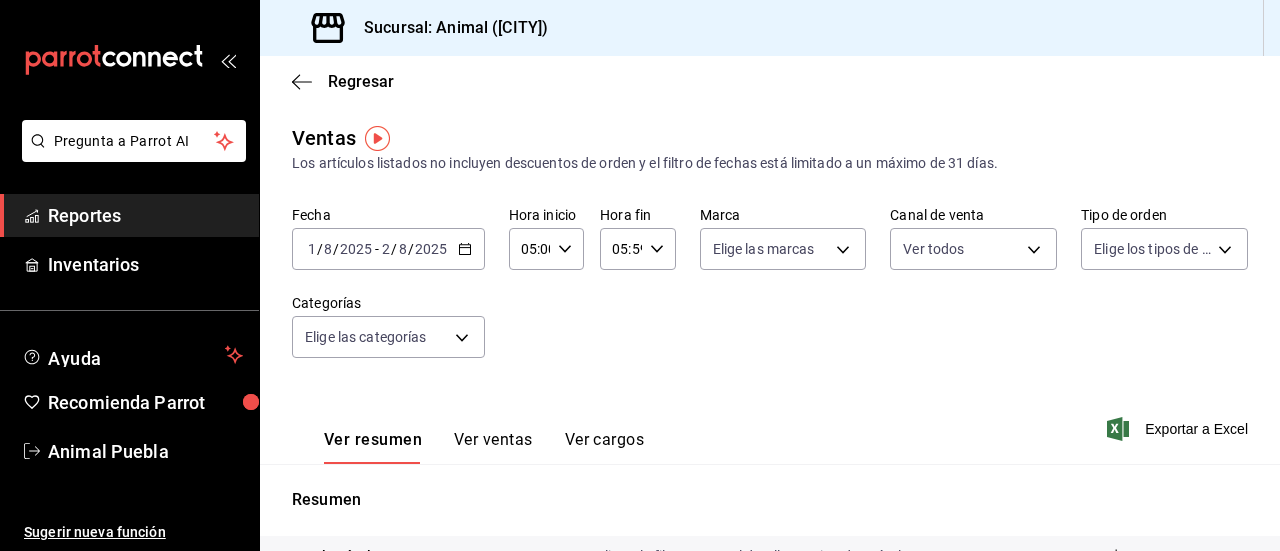 click on "05:00 Hora inicio" at bounding box center [546, 249] 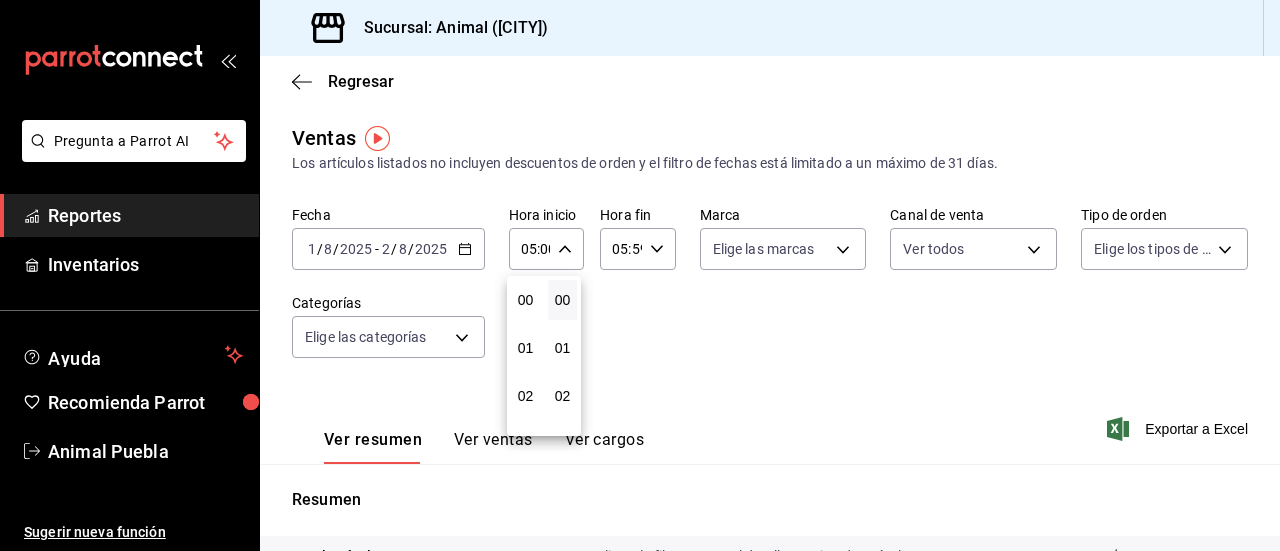 scroll, scrollTop: 240, scrollLeft: 0, axis: vertical 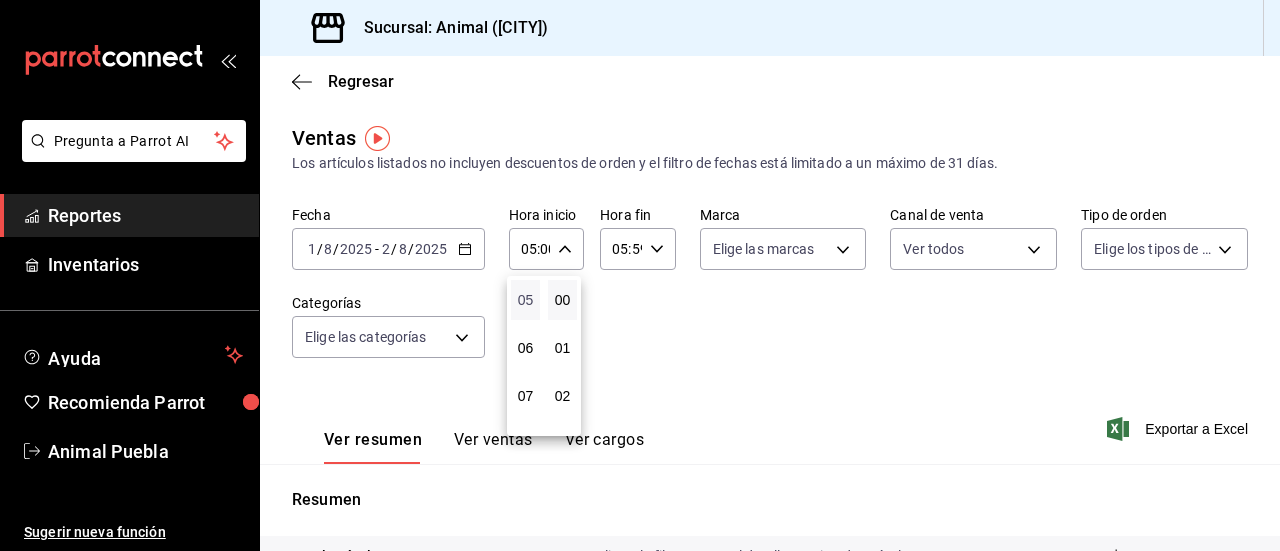 click on "05" at bounding box center (525, 300) 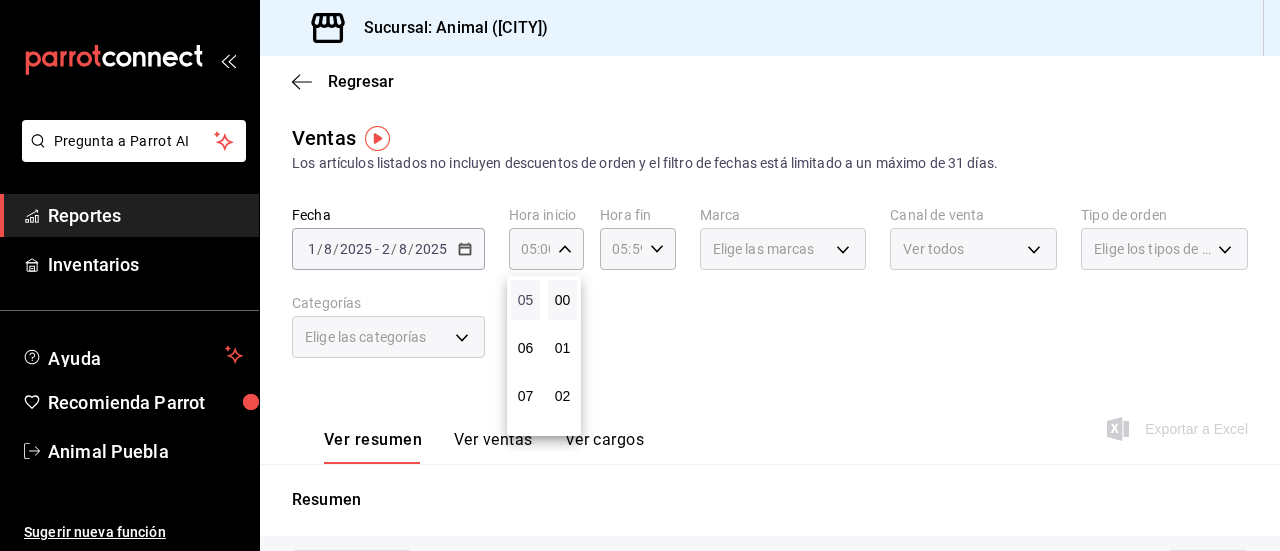 type 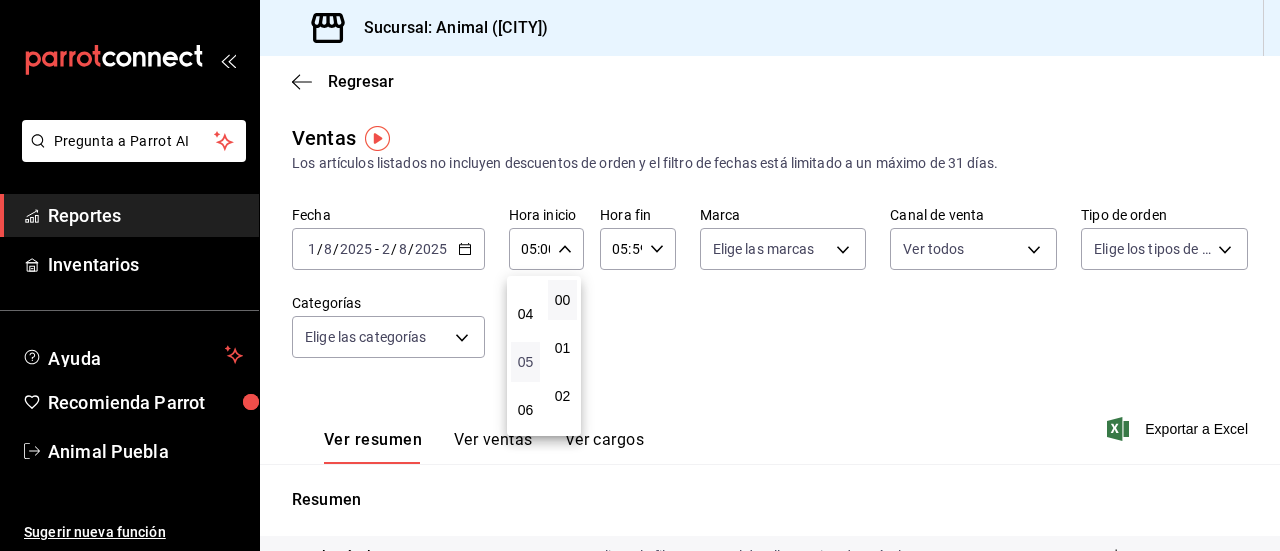 scroll, scrollTop: 160, scrollLeft: 0, axis: vertical 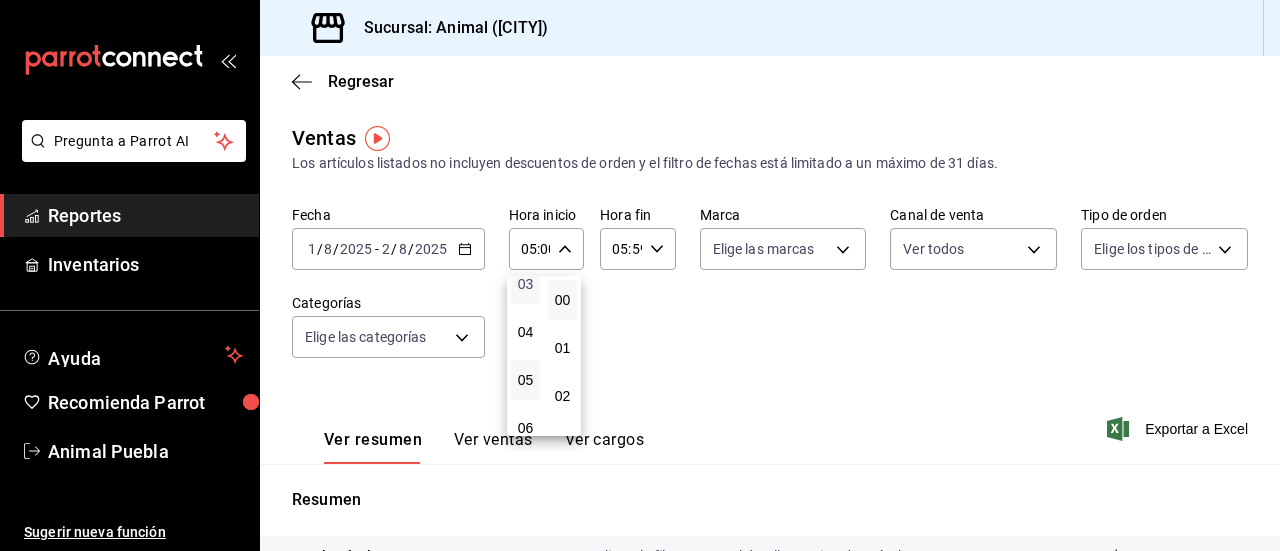 click on "03" at bounding box center [525, 284] 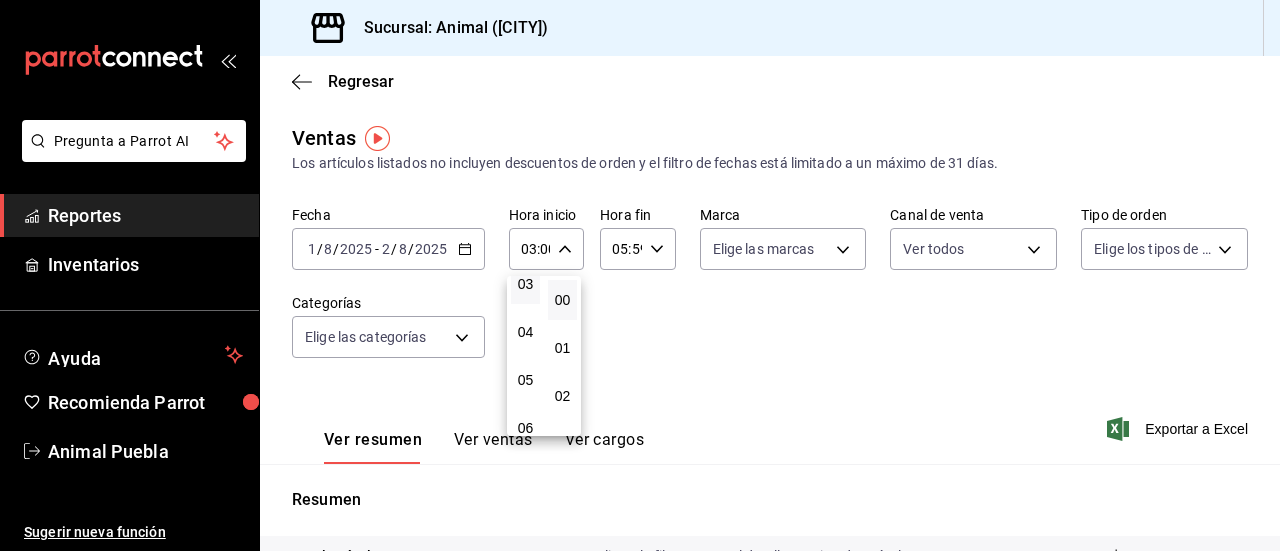 click at bounding box center [640, 275] 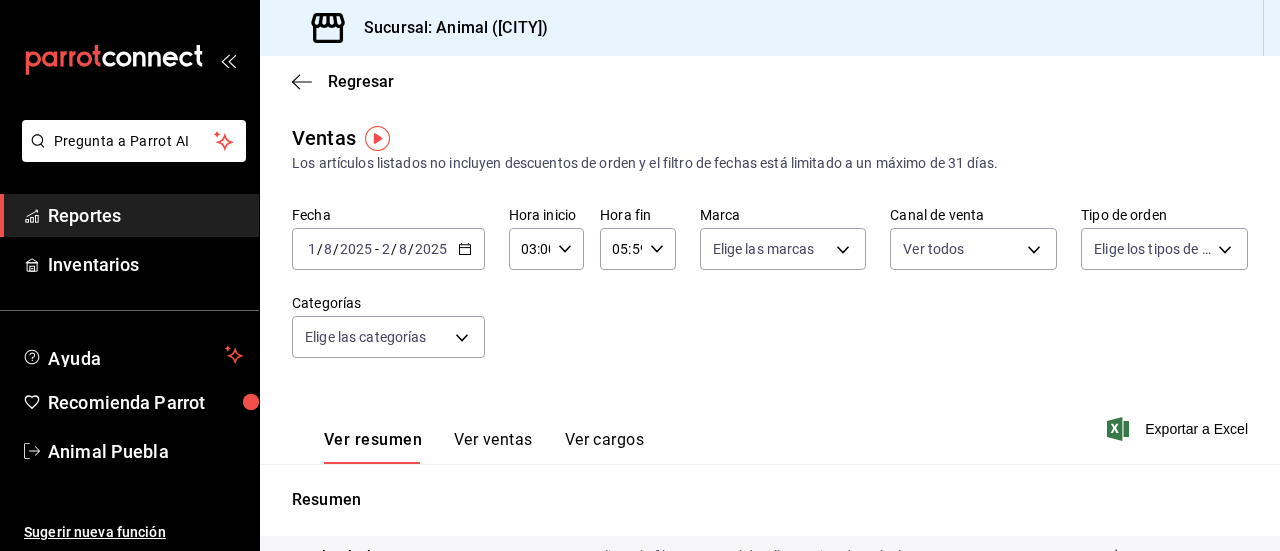 click 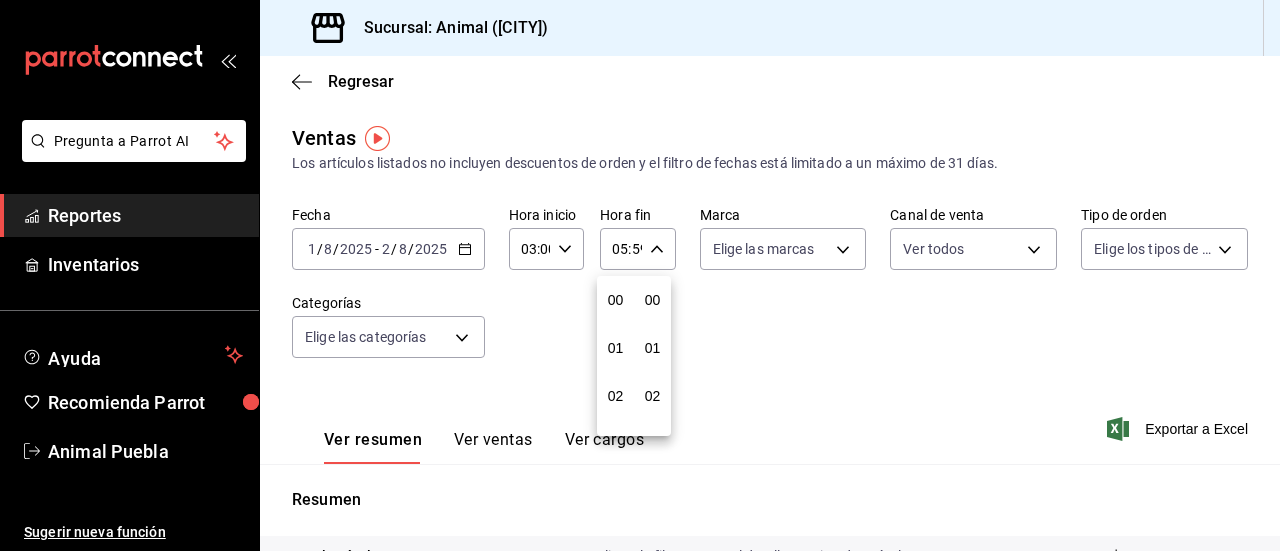 scroll, scrollTop: 240, scrollLeft: 0, axis: vertical 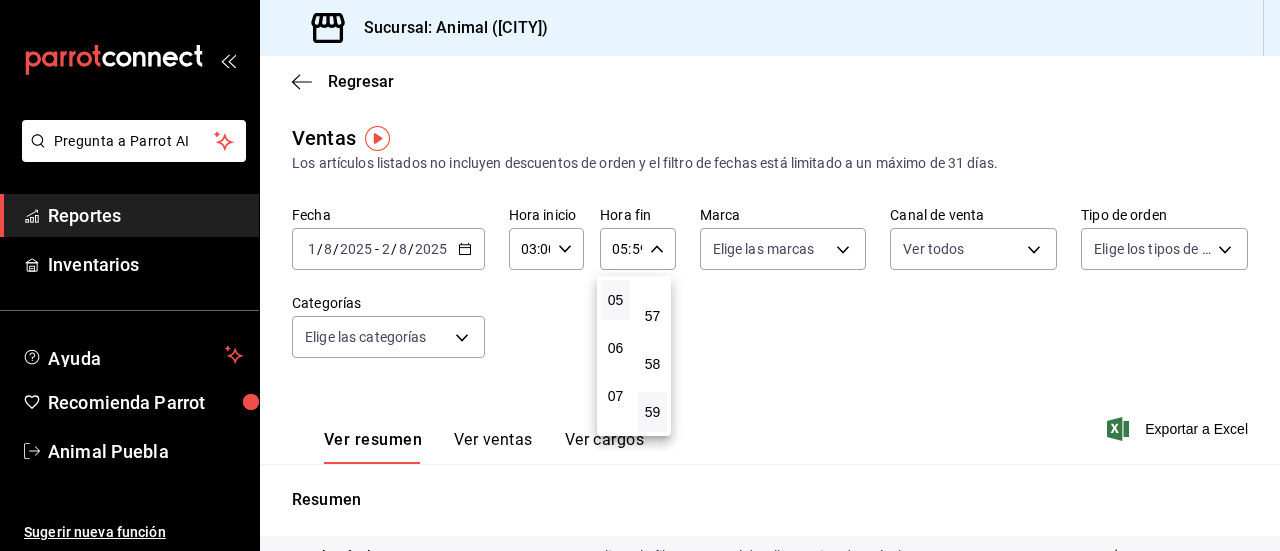 click on "05" at bounding box center [615, 300] 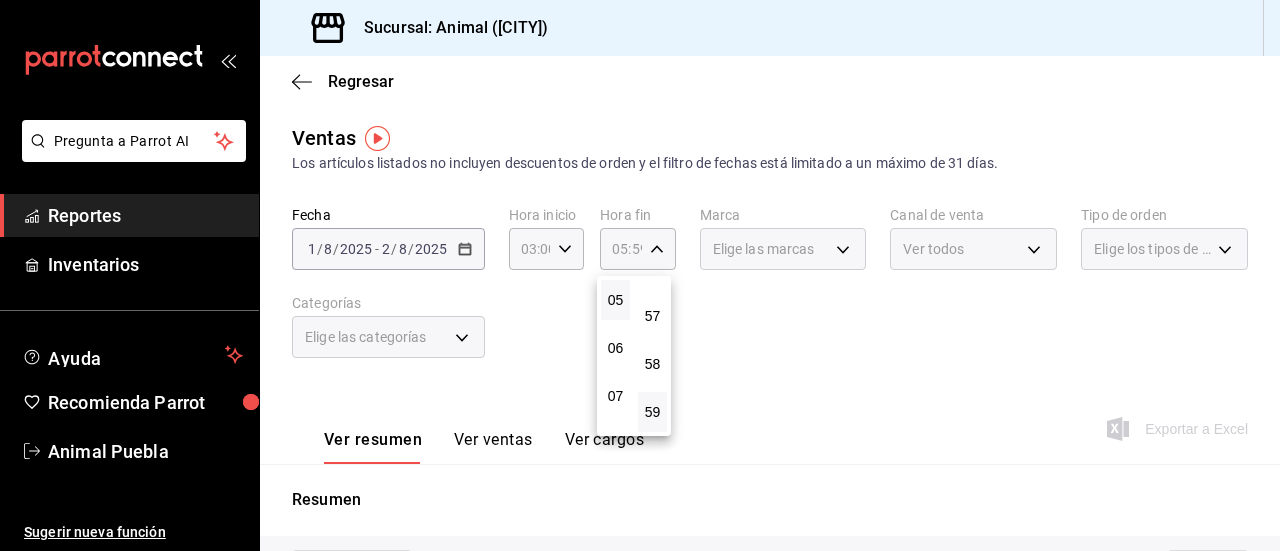 type 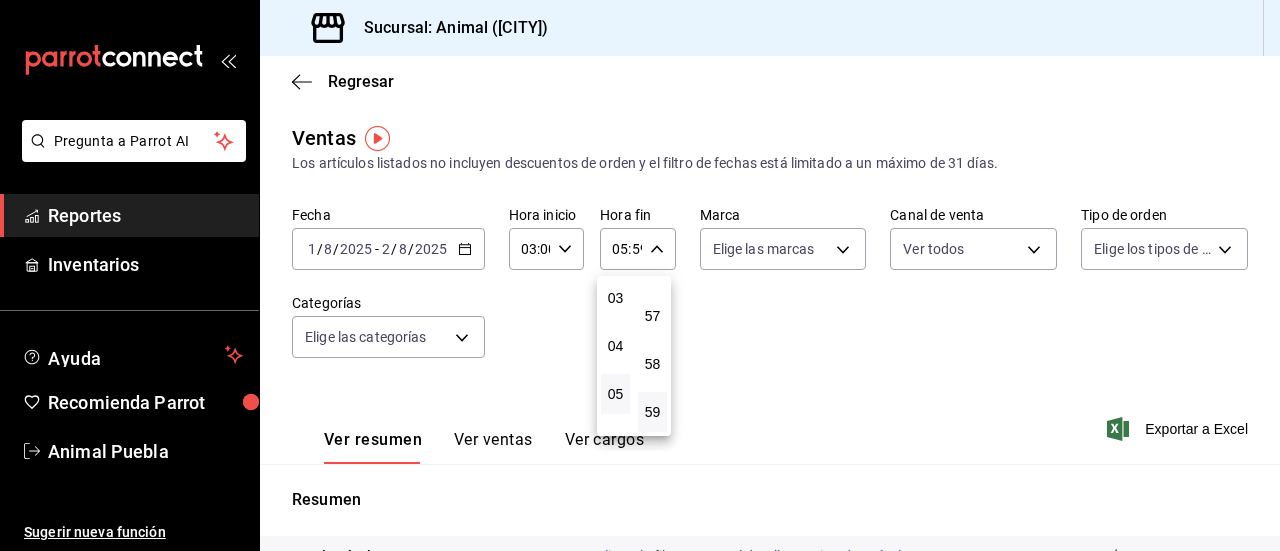 scroll, scrollTop: 120, scrollLeft: 0, axis: vertical 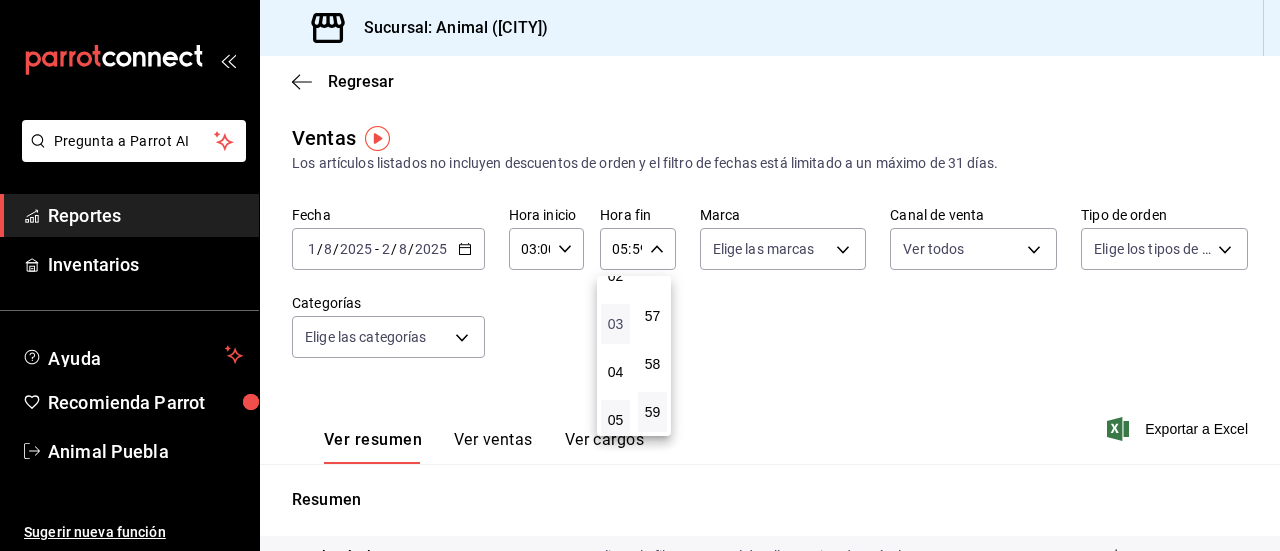 click on "03" at bounding box center (615, 324) 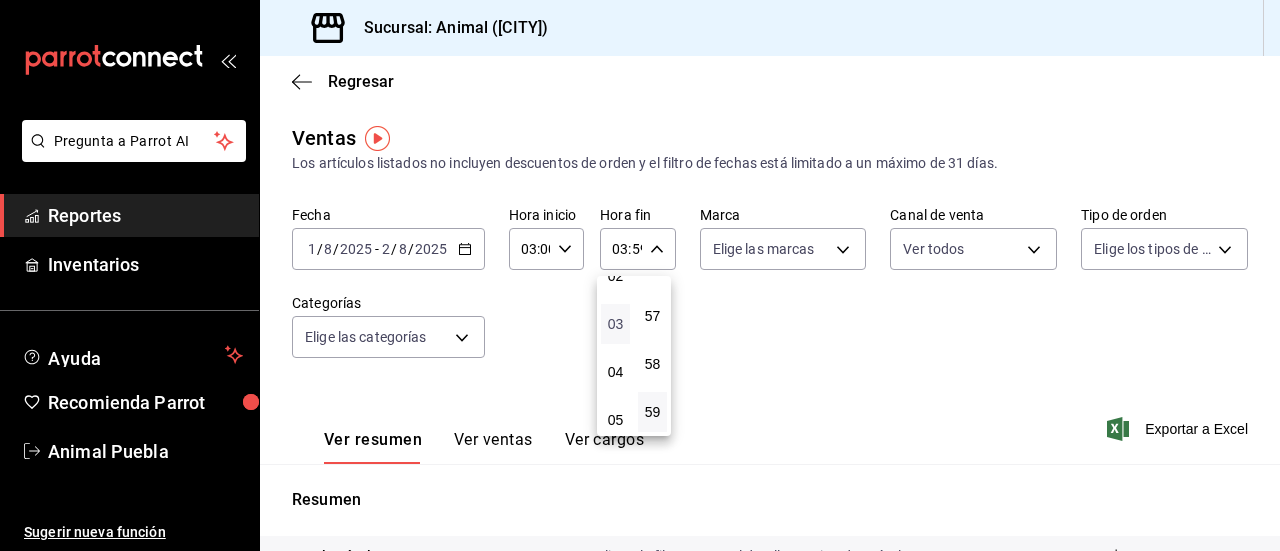 click on "03" at bounding box center (615, 324) 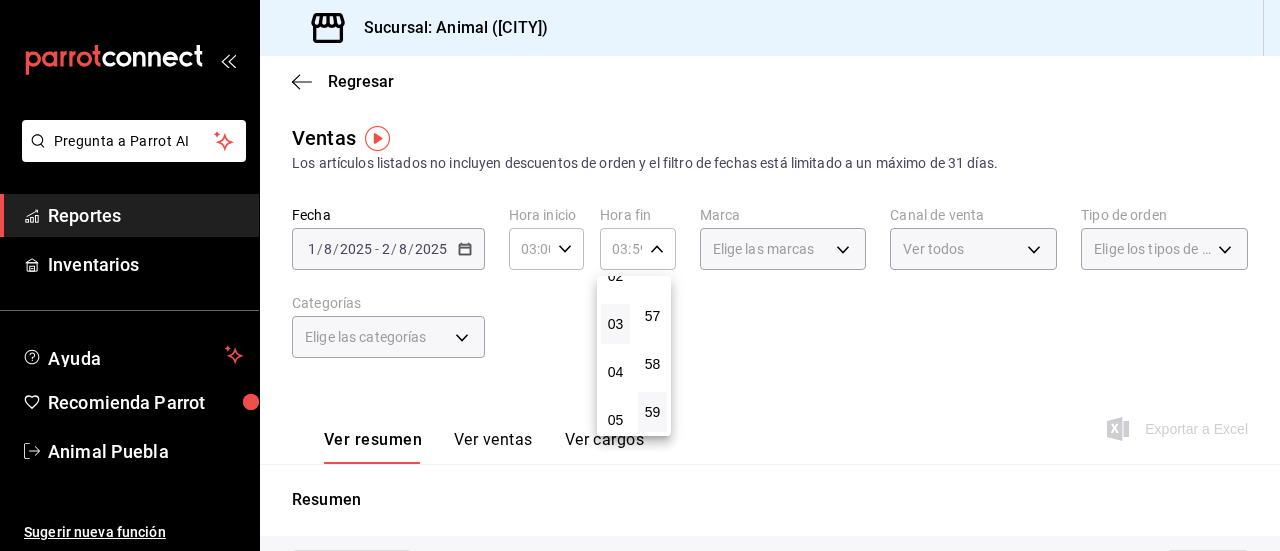 click at bounding box center [640, 275] 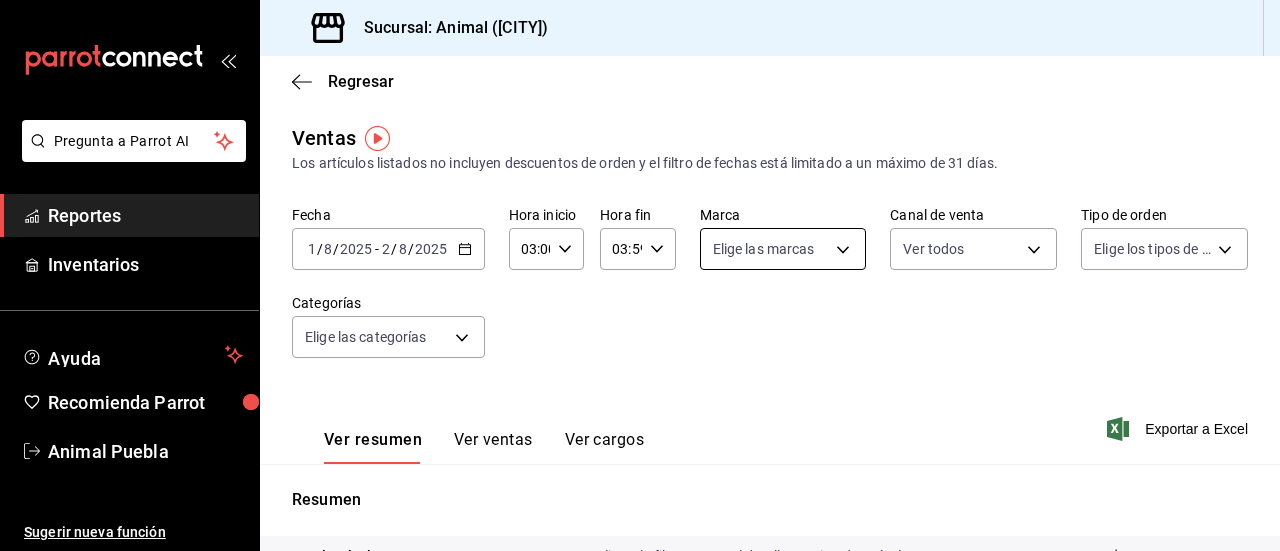 click on "Pregunta a Parrot AI Reportes   Inventarios   Ayuda Recomienda Parrot   Animal Puebla   Sugerir nueva función   Sucursal: Animal (Puebla) Regresar Ventas Los artículos listados no incluyen descuentos de orden y el filtro de fechas está limitado a un máximo de 31 días. Fecha 2025-08-01 1 / 8 / 2025 - 2025-08-02 2 / 8 / 2025 Hora inicio 03:00 Hora inicio Hora fin 03:59 Hora fin Marca Elige las marcas Canal de venta Ver todos PARROT,UBER_EATS,RAPPI,DIDI_FOOD,ONLINE Tipo de orden Elige los tipos de orden Categorías Elige las categorías Ver resumen Ver ventas Ver cargos Exportar a Excel Resumen Total artículos Da clic en la fila para ver el detalle por tipo de artículo + $193,450.00 Cargos por servicio + $0.00 Venta bruta = $193,450.00 Descuentos totales - $0.00 Certificados de regalo - $1,511.00 Venta total = $191,939.00 Impuestos - $26,474.34 Venta neta = $165,464.66 GANA 1 MES GRATIS EN TU SUSCRIPCIÓN AQUÍ Ver video tutorial Ir a video Pregunta a Parrot AI Reportes   Inventarios   Ayuda" at bounding box center [640, 275] 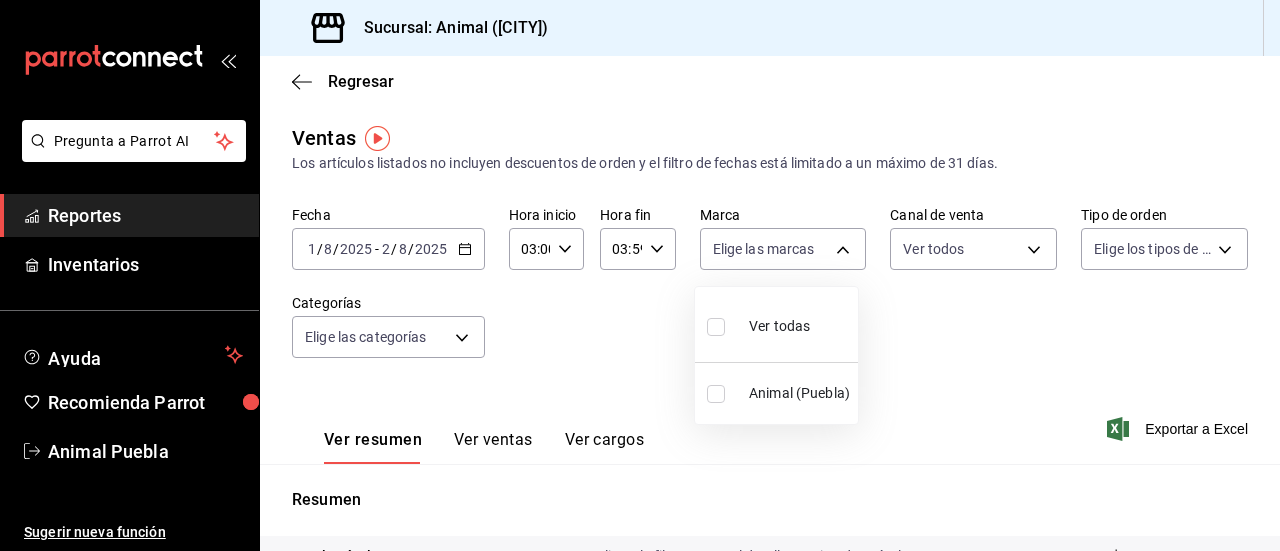 click at bounding box center (716, 327) 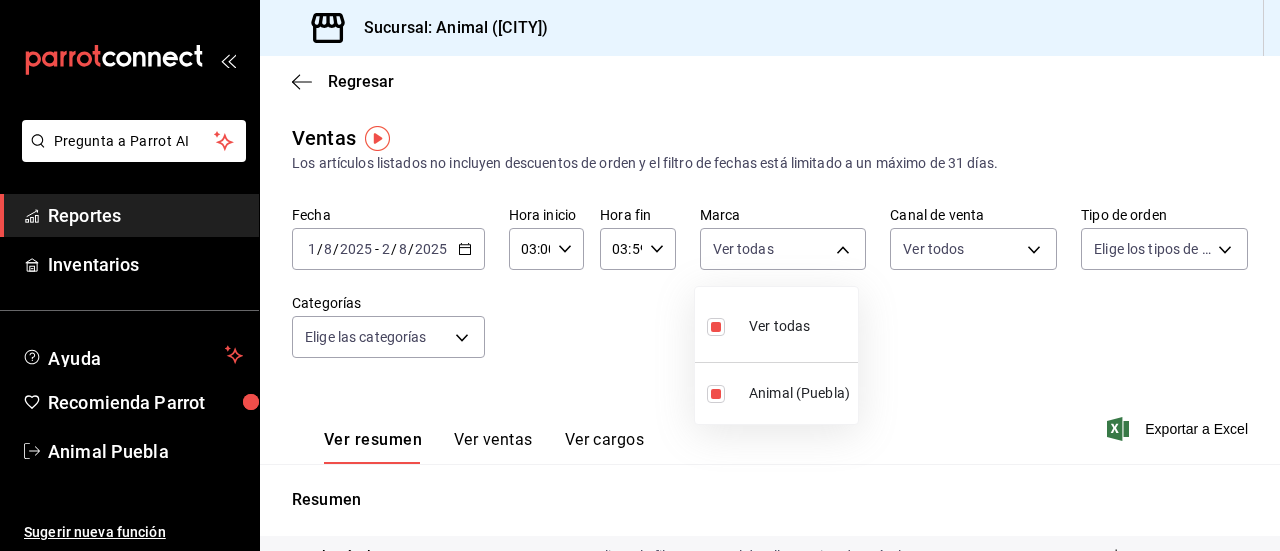 click at bounding box center (640, 275) 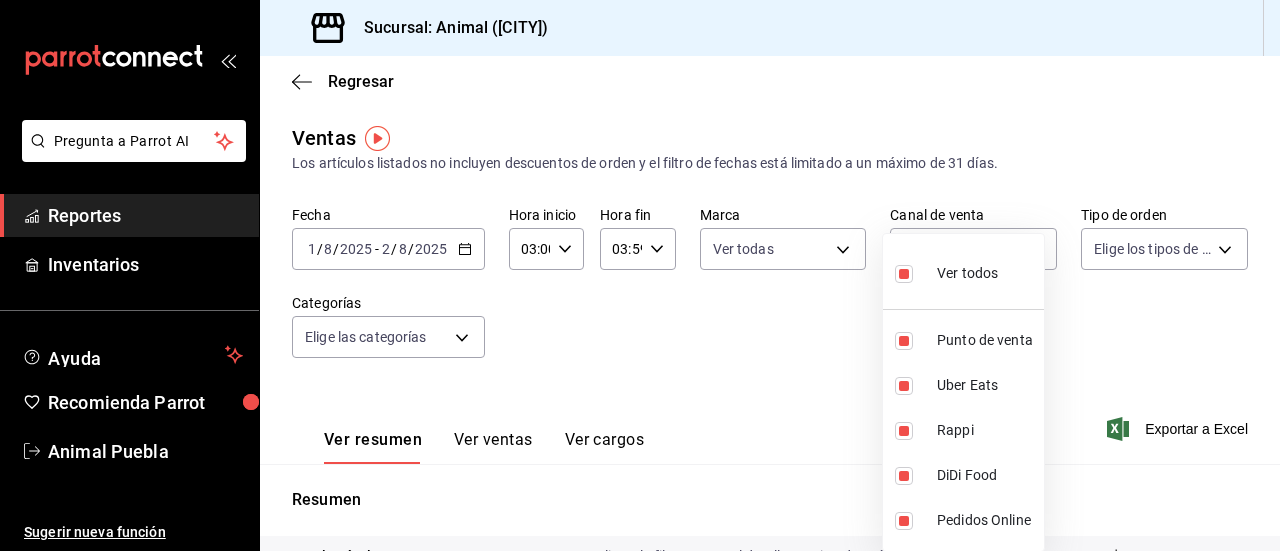 click on "Pregunta a Parrot AI Reportes   Inventarios   Ayuda Recomienda Parrot   Animal Puebla   Sugerir nueva función   Sucursal: Animal (Puebla) Regresar Ventas Los artículos listados no incluyen descuentos de orden y el filtro de fechas está limitado a un máximo de 31 días. Fecha 2025-08-01 1 / 8 / 2025 - 2025-08-02 2 / 8 / 2025 Hora inicio 03:00 Hora inicio Hora fin 03:59 Hora fin Marca Ver todas 96838179-8fbb-4073-aae3-1789726318c8 Canal de venta Ver todos PARROT,UBER_EATS,RAPPI,DIDI_FOOD,ONLINE Tipo de orden Elige los tipos de orden Categorías Elige las categorías Ver resumen Ver ventas Ver cargos Exportar a Excel Resumen Total artículos Da clic en la fila para ver el detalle por tipo de artículo + $193,450.00 Cargos por servicio + $0.00 Venta bruta = $193,450.00 Descuentos totales - $0.00 Certificados de regalo - $1,511.00 Venta total = $191,939.00 Impuestos - $26,474.34 Venta neta = $165,464.66 GANA 1 MES GRATIS EN TU SUSCRIPCIÓN AQUÍ Ver video tutorial Ir a video Pregunta a Parrot AI Reportes" at bounding box center (640, 275) 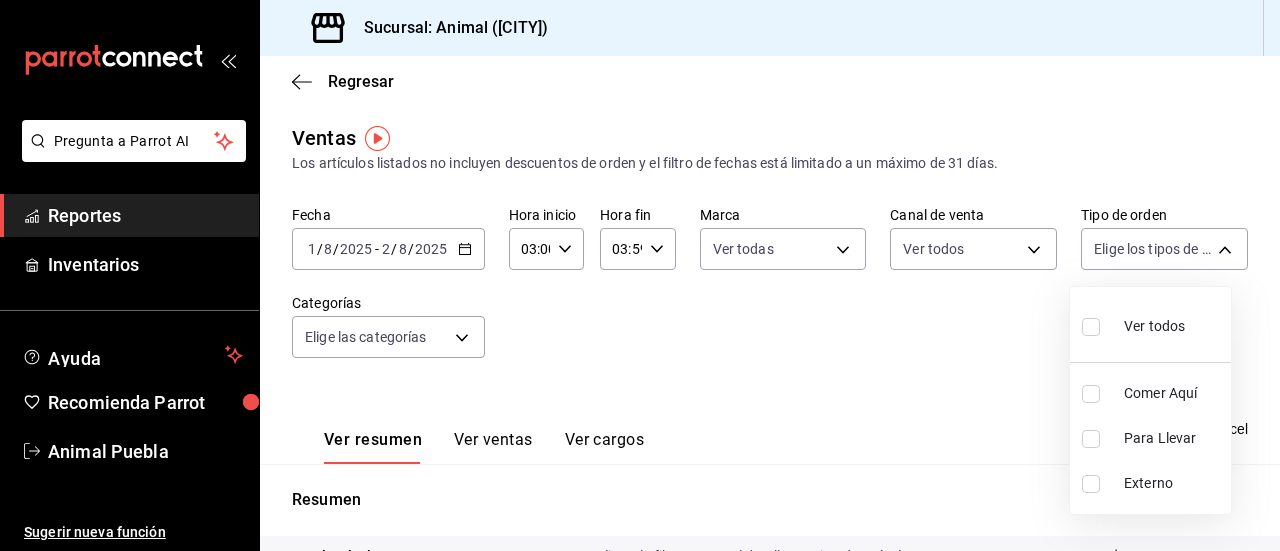 click on "Pregunta a Parrot AI Reportes   Inventarios   Ayuda Recomienda Parrot   Animal Puebla   Sugerir nueva función   Sucursal: Animal (Puebla) Regresar Ventas Los artículos listados no incluyen descuentos de orden y el filtro de fechas está limitado a un máximo de 31 días. Fecha 2025-08-01 1 / 8 / 2025 - 2025-08-02 2 / 8 / 2025 Hora inicio 03:00 Hora inicio Hora fin 03:59 Hora fin Marca Ver todas 96838179-8fbb-4073-aae3-1789726318c8 Canal de venta Ver todos PARROT,UBER_EATS,RAPPI,DIDI_FOOD,ONLINE Tipo de orden Elige los tipos de orden Categorías Elige las categorías Ver resumen Ver ventas Ver cargos Exportar a Excel Resumen Total artículos Da clic en la fila para ver el detalle por tipo de artículo + $193,450.00 Cargos por servicio + $0.00 Venta bruta = $193,450.00 Descuentos totales - $0.00 Certificados de regalo - $1,511.00 Venta total = $191,939.00 Impuestos - $26,474.34 Venta neta = $165,464.66 GANA 1 MES GRATIS EN TU SUSCRIPCIÓN AQUÍ Ver video tutorial Ir a video Pregunta a Parrot AI Reportes" at bounding box center (640, 275) 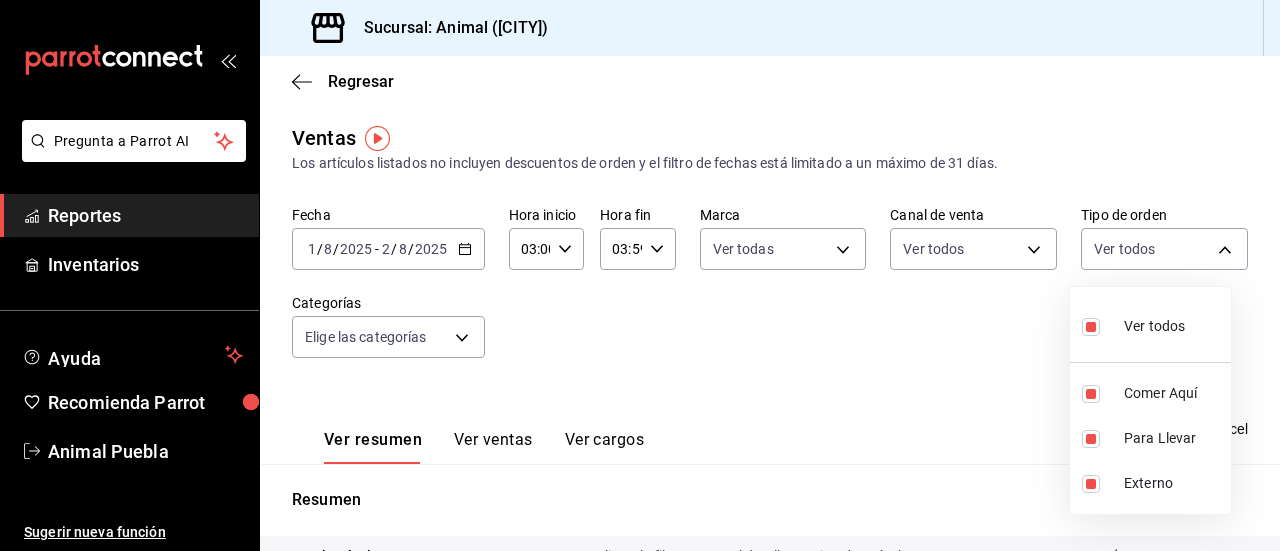 click at bounding box center (640, 275) 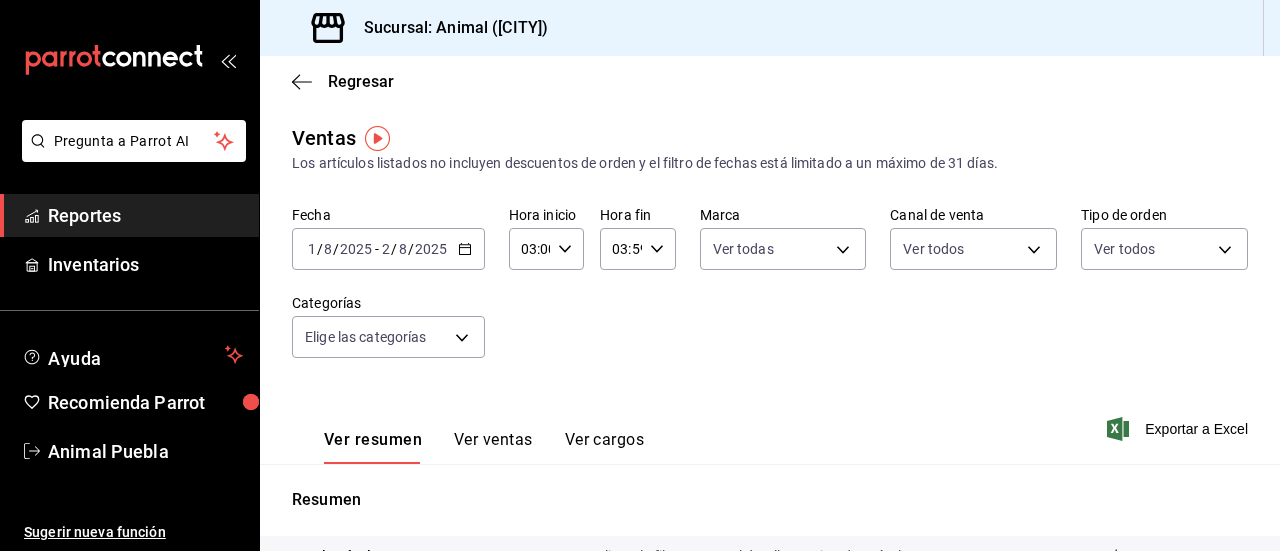 click on "Pregunta a Parrot AI Reportes   Inventarios   Ayuda Recomienda Parrot   Animal Puebla   Sugerir nueva función   Sucursal: Animal (Puebla) Regresar Ventas Los artículos listados no incluyen descuentos de orden y el filtro de fechas está limitado a un máximo de 31 días. Fecha 2025-08-01 1 / 8 / 2025 - 2025-08-02 2 / 8 / 2025 Hora inicio 03:00 Hora inicio Hora fin 03:59 Hora fin Marca Ver todas 96838179-8fbb-4073-aae3-1789726318c8 Canal de venta Ver todos PARROT,UBER_EATS,RAPPI,DIDI_FOOD,ONLINE Tipo de orden Ver todos 89cc3392-1a89-49ed-91c4-e66ea58282e1,025cf6ae-25b7-4698-bb98-3d77af74a196,EXTERNAL Categorías Elige las categorías Ver resumen Ver ventas Ver cargos Exportar a Excel Resumen Total artículos Da clic en la fila para ver el detalle por tipo de artículo + $193,450.00 Cargos por servicio + $0.00 Venta bruta = $193,450.00 Descuentos totales - $0.00 Certificados de regalo - $1,511.00 Venta total = $191,939.00 Impuestos - $26,474.34 Venta neta = $165,464.66 Ver video tutorial Ir a video Reportes" at bounding box center (640, 275) 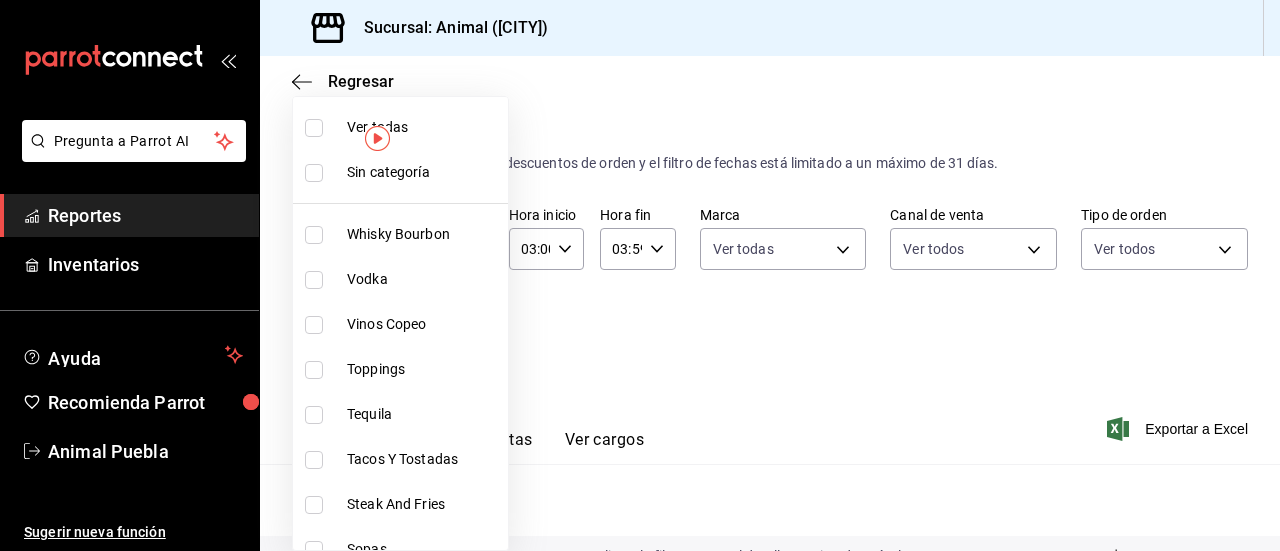 click at bounding box center (314, 128) 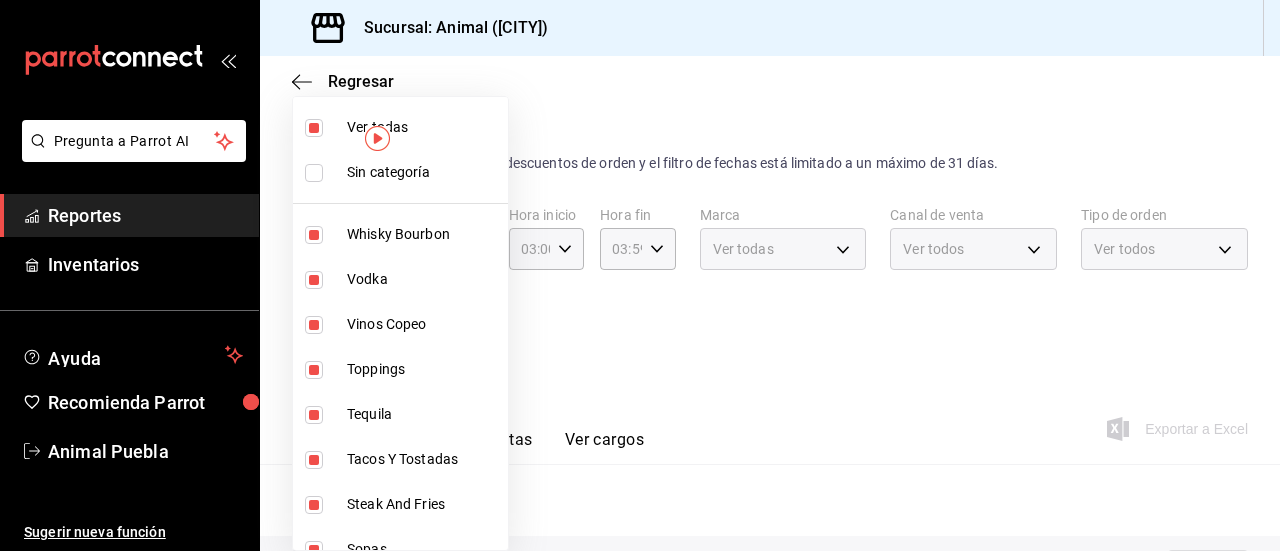 click at bounding box center (640, 275) 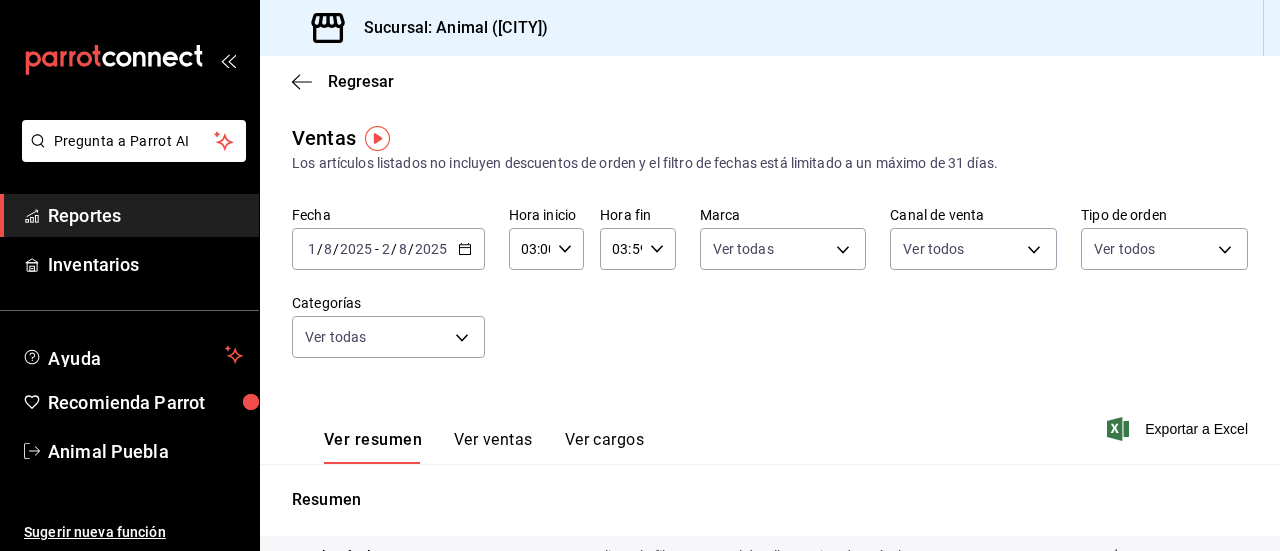 click on "Ver ventas" at bounding box center (493, 447) 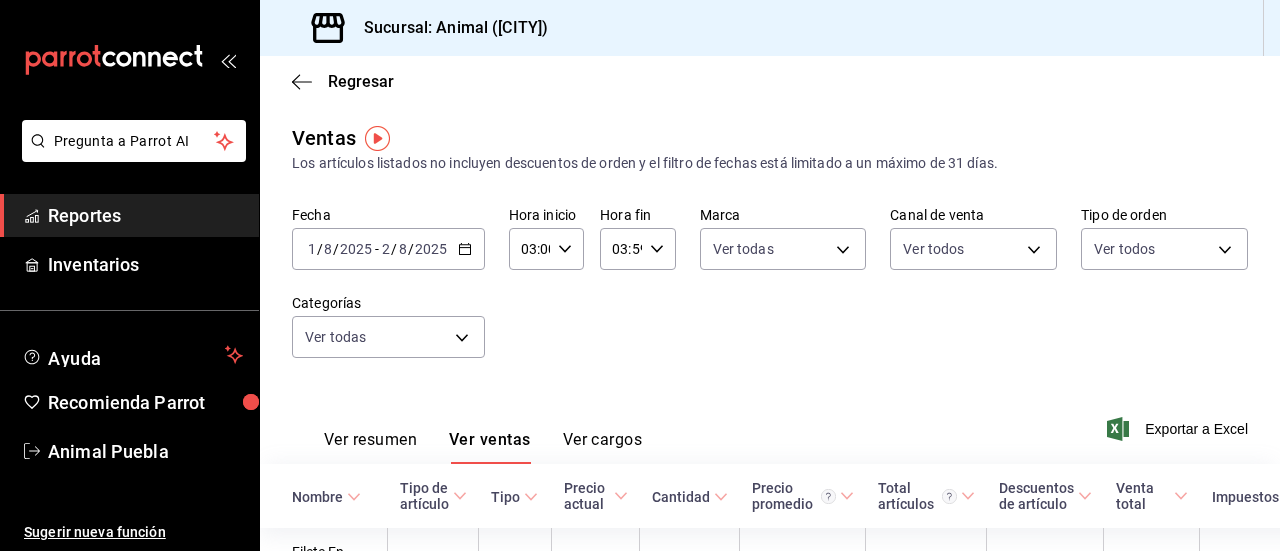 type 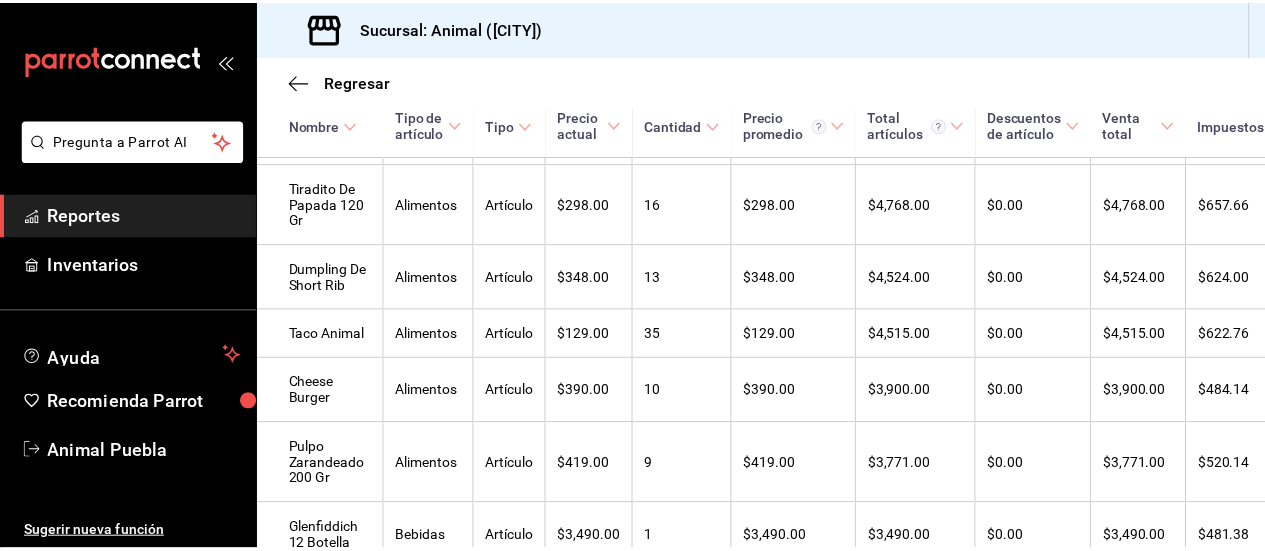 scroll, scrollTop: 760, scrollLeft: 0, axis: vertical 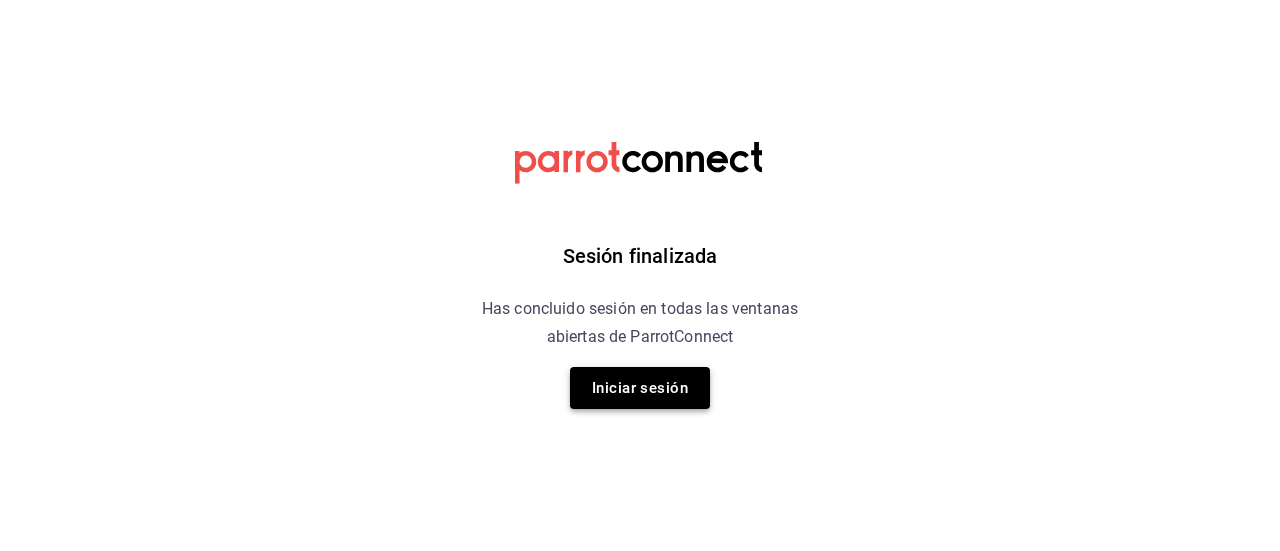 click on "Iniciar sesión" at bounding box center (640, 388) 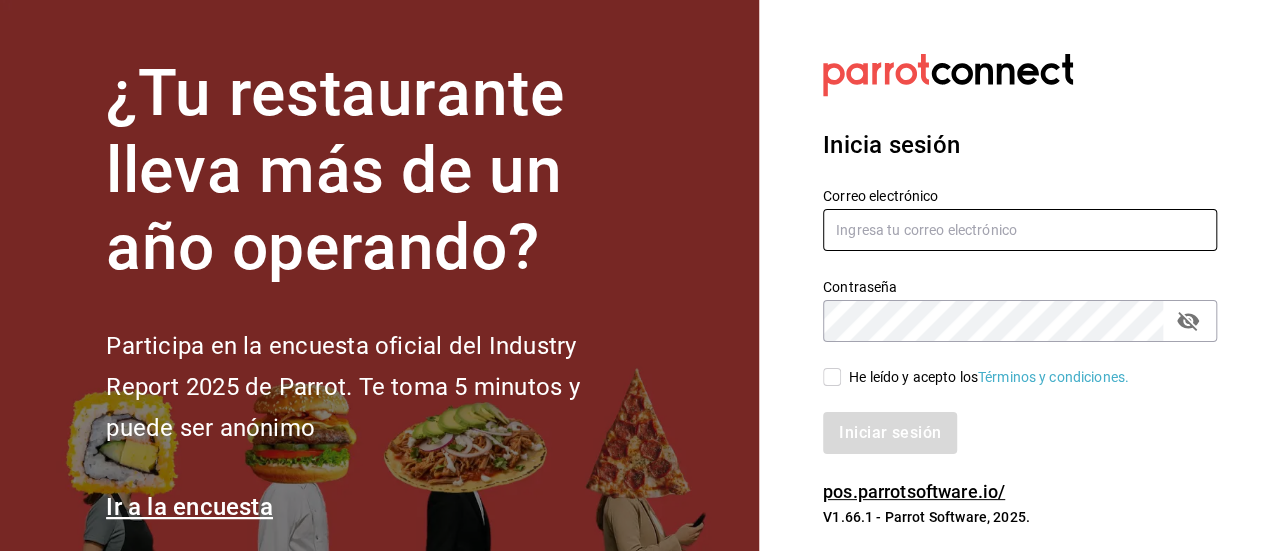 type on "animal.puebla@grupocosteno.com" 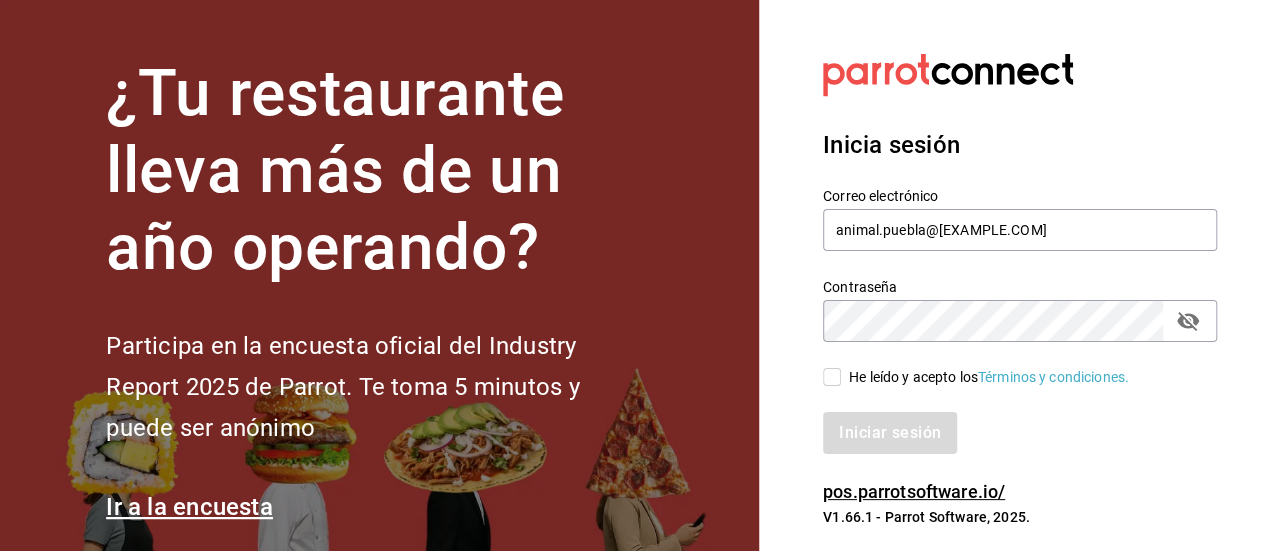 click on "He leído y acepto los  Términos y condiciones." at bounding box center (832, 377) 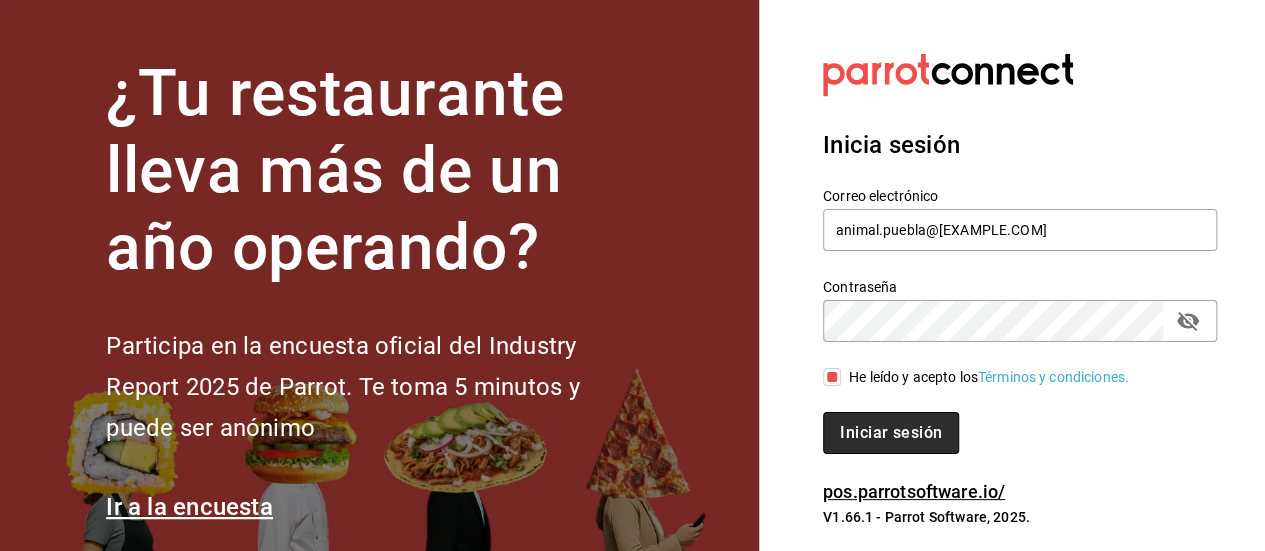 click on "Iniciar sesión" at bounding box center [891, 433] 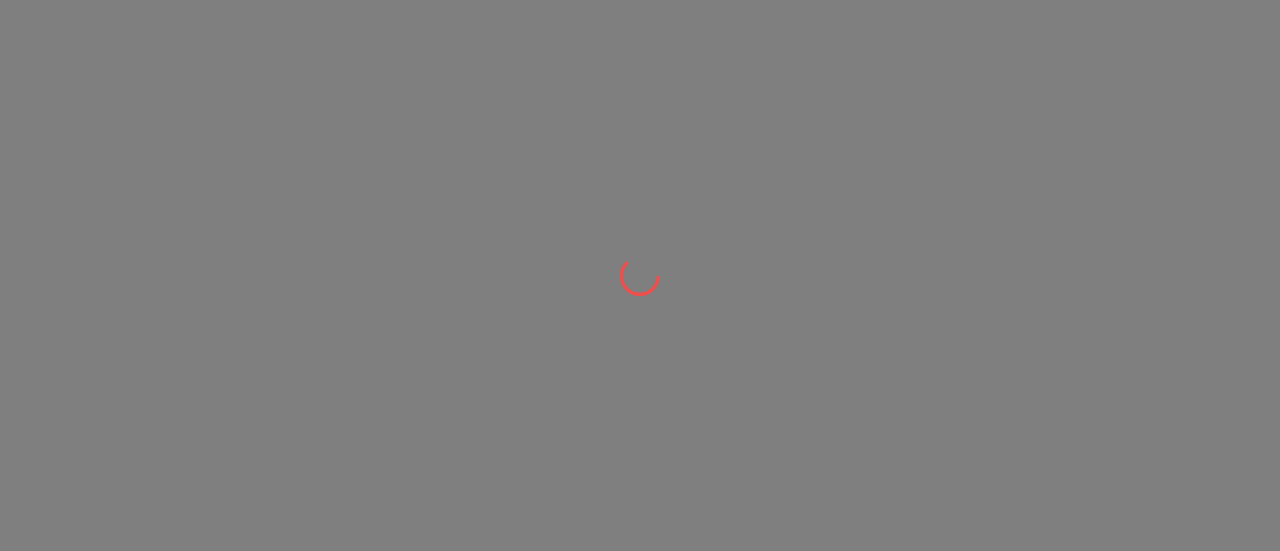 scroll, scrollTop: 0, scrollLeft: 0, axis: both 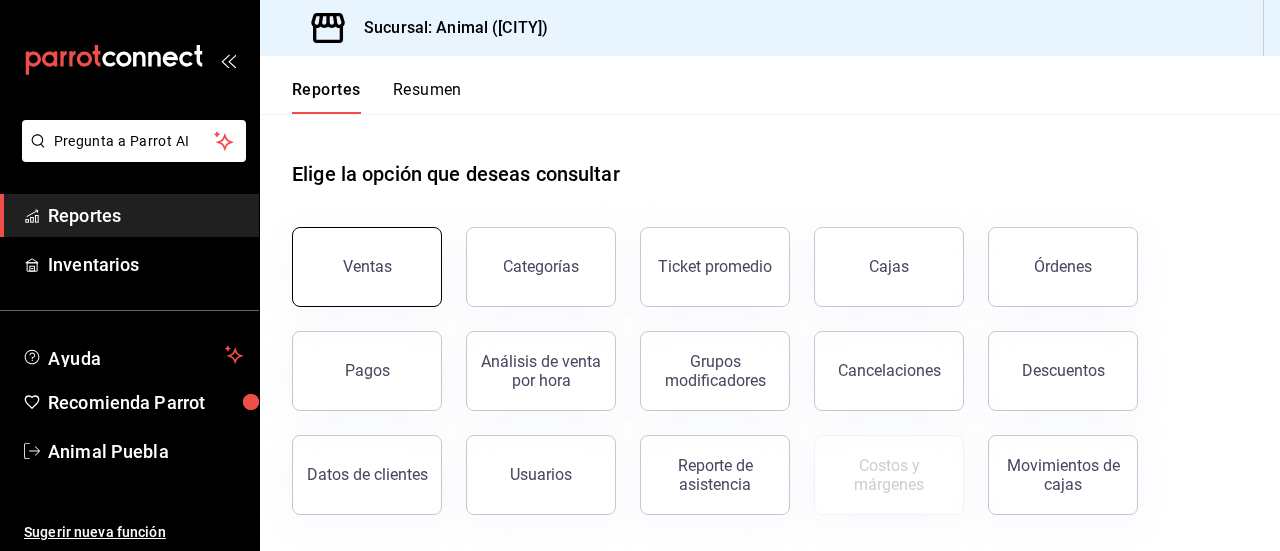 click on "Ventas" at bounding box center (367, 267) 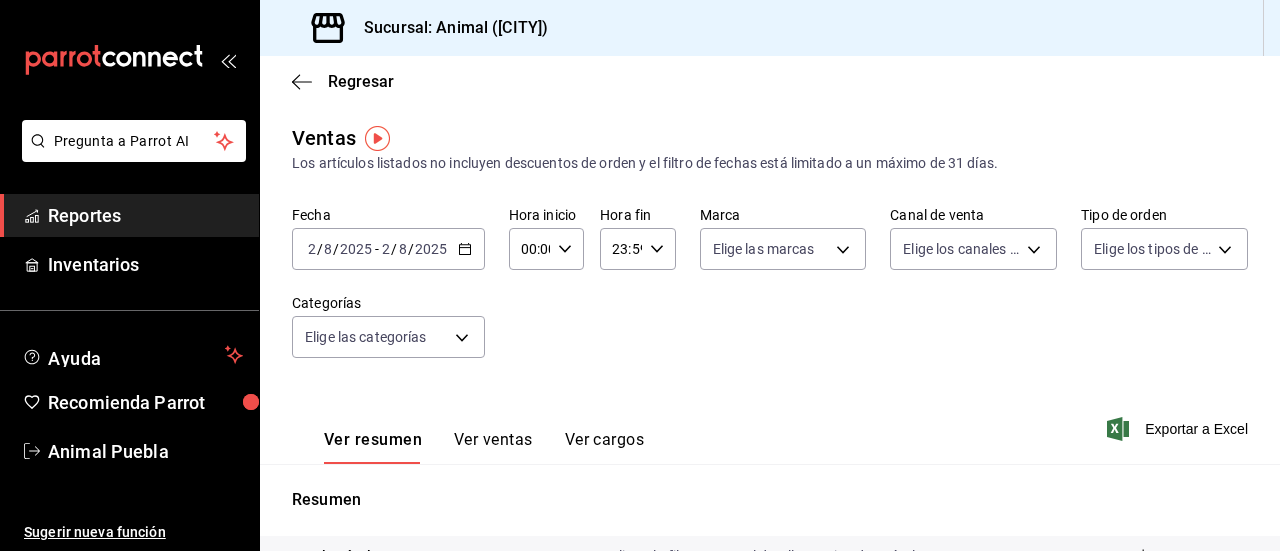 click 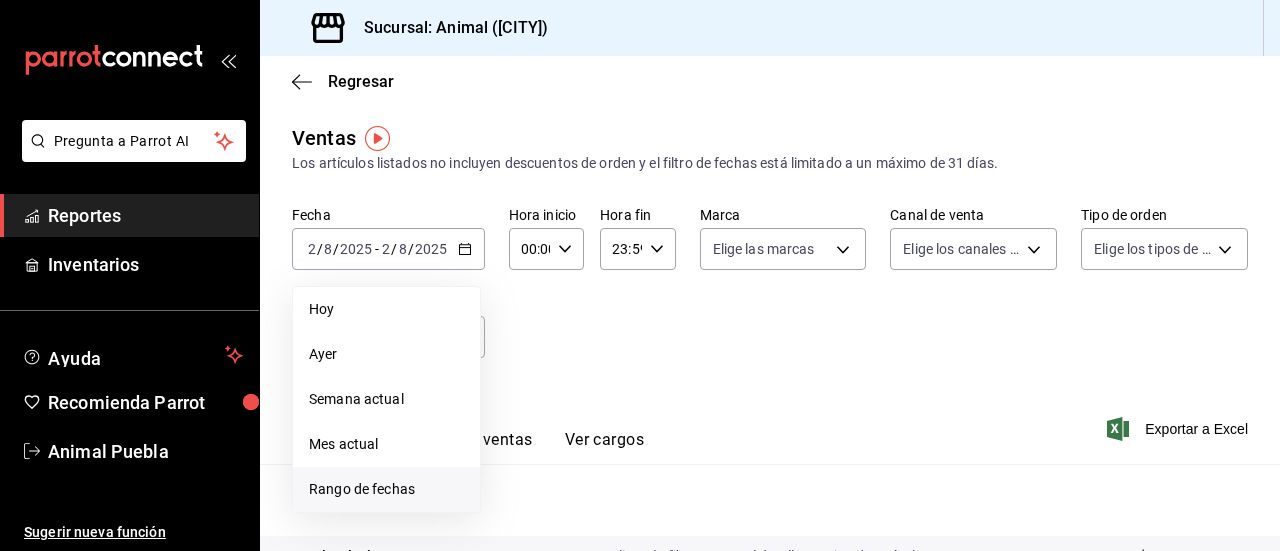 click on "Rango de fechas" at bounding box center [386, 489] 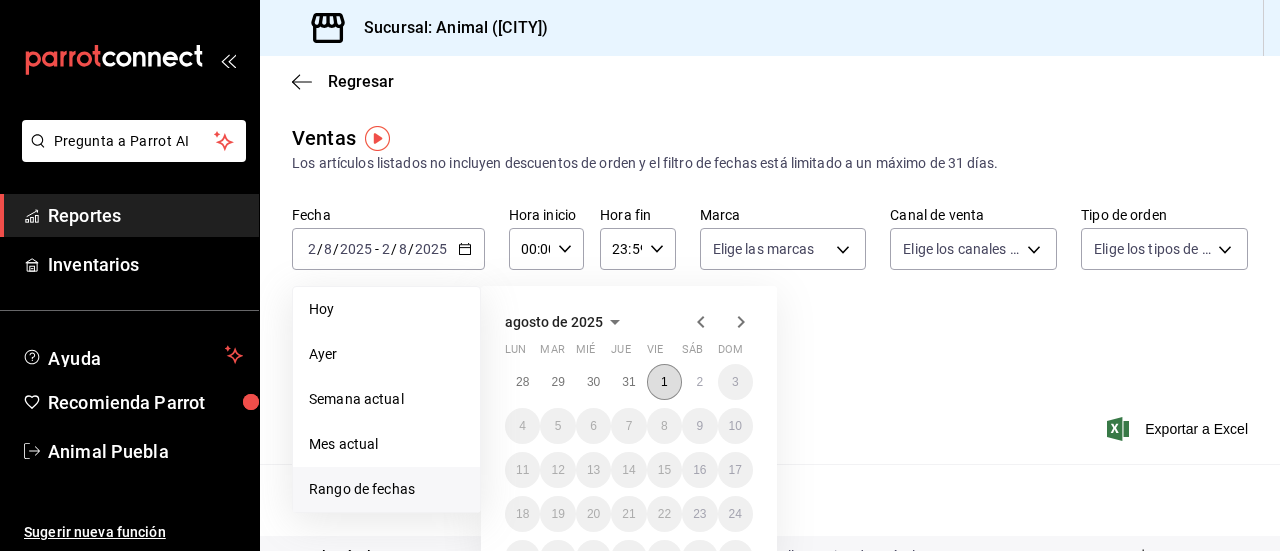 click on "1" at bounding box center [664, 382] 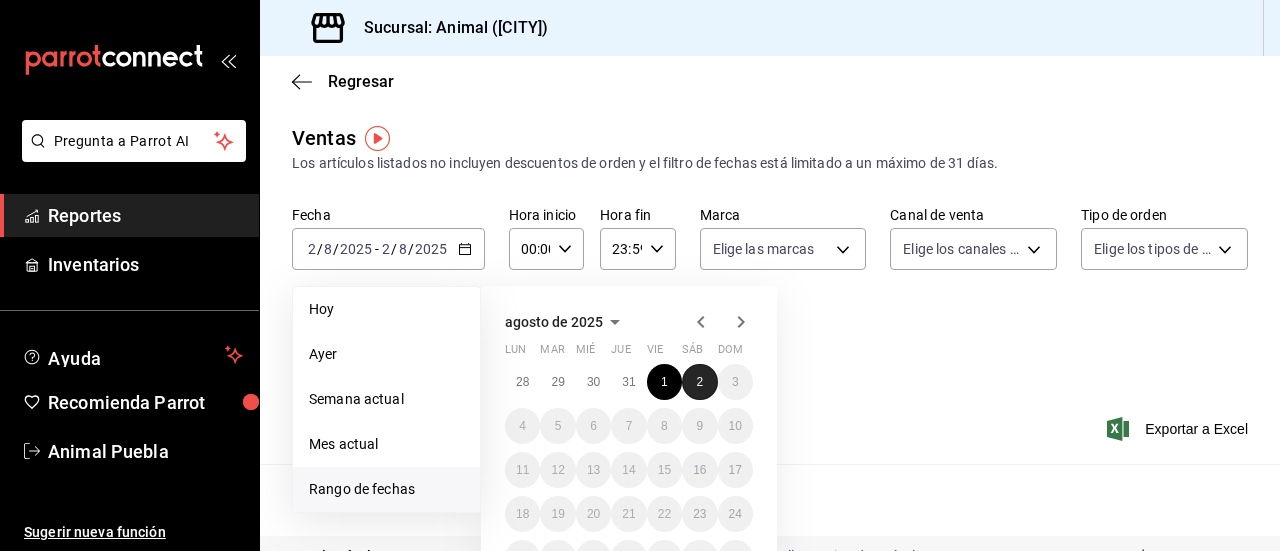 click on "2" at bounding box center (699, 382) 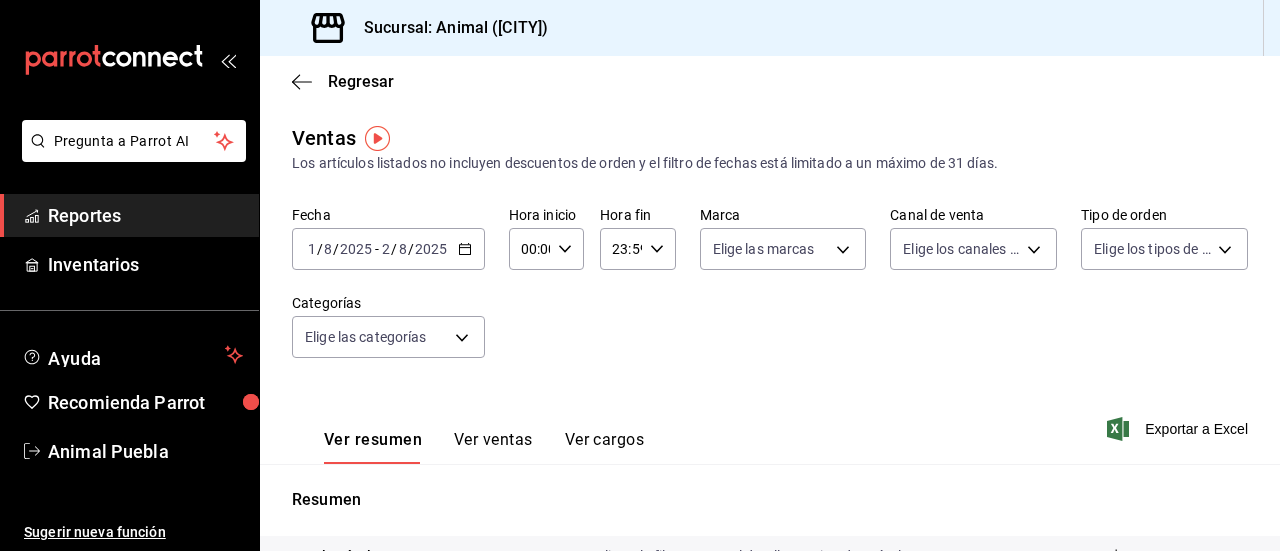 click 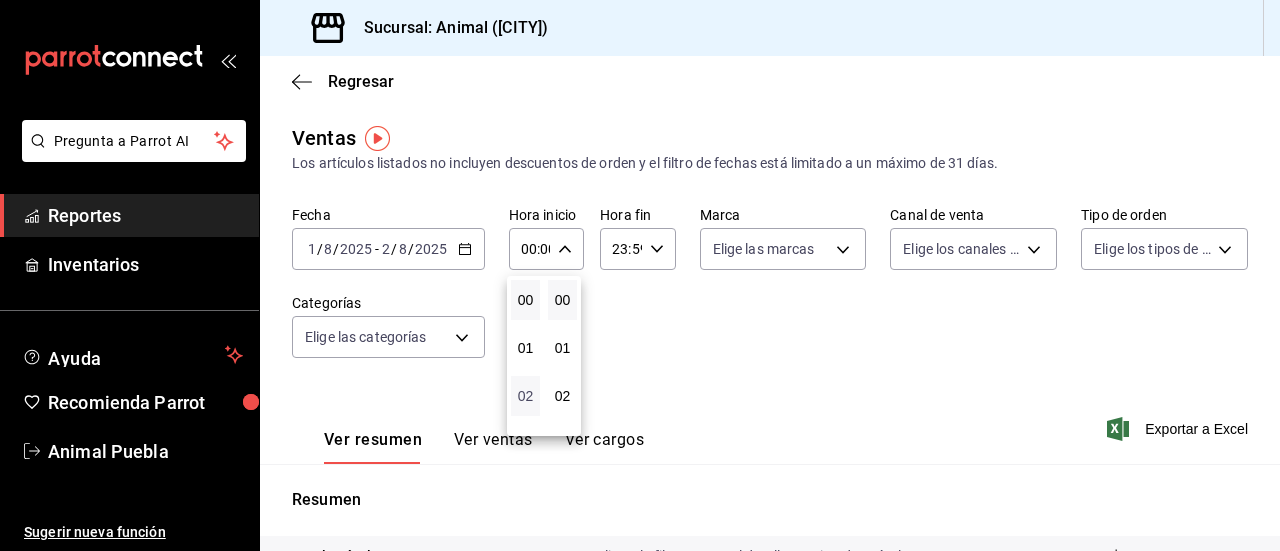 click on "02" at bounding box center (525, 396) 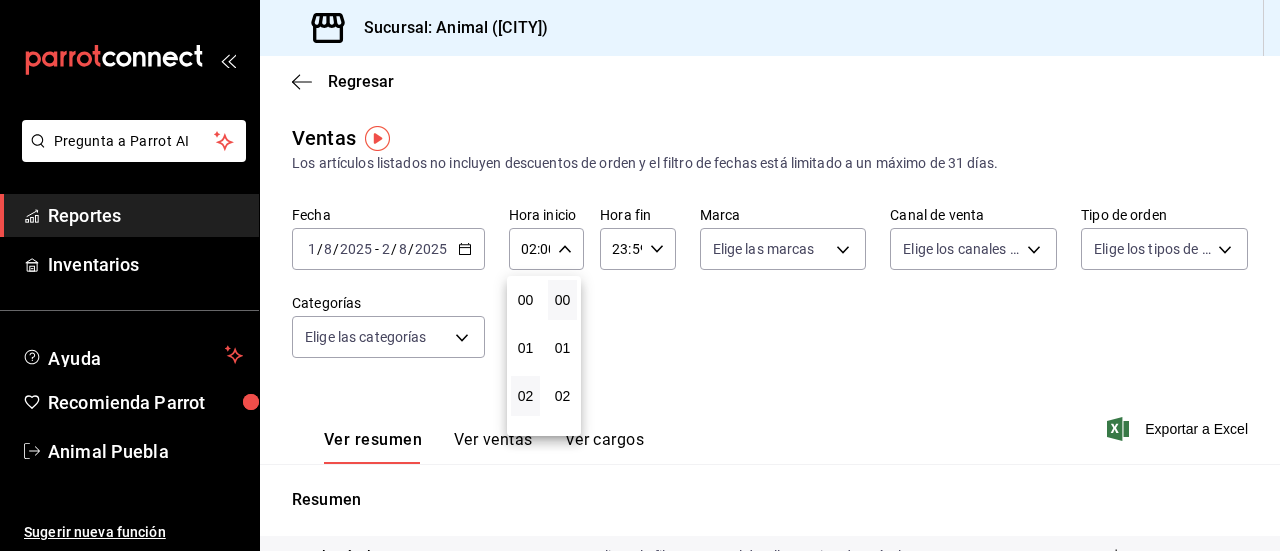 click at bounding box center (640, 275) 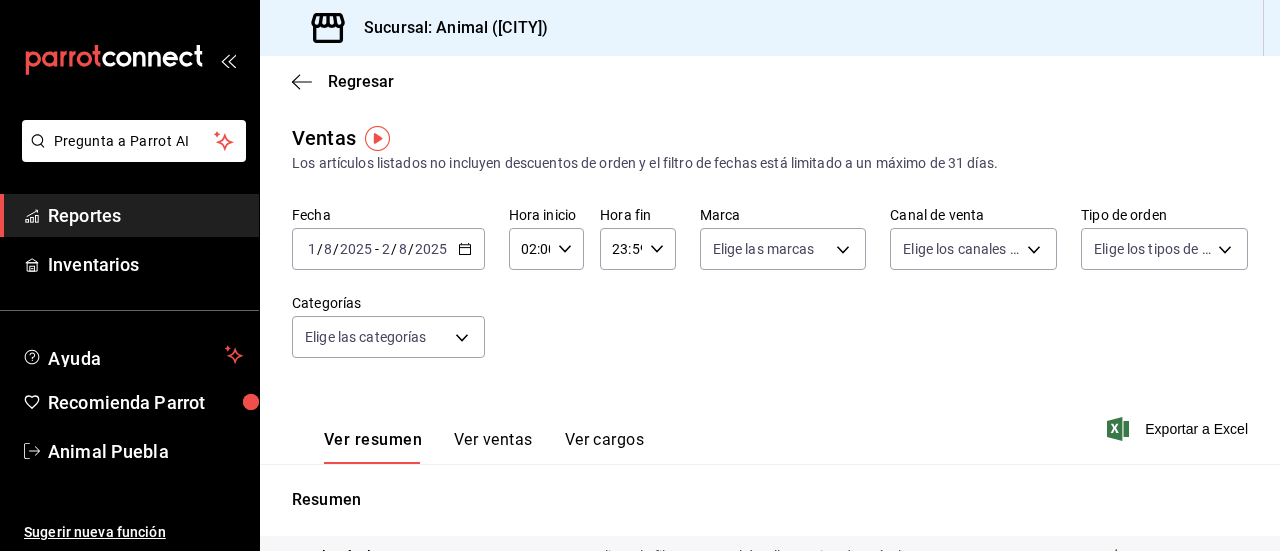 click on "23:59 Hora fin" at bounding box center [637, 249] 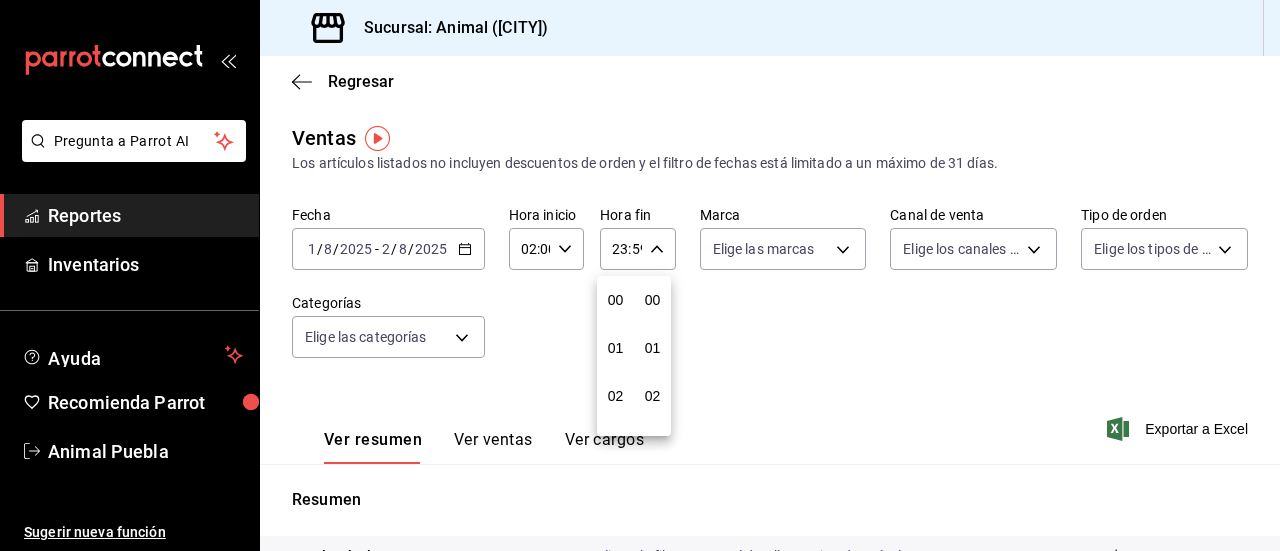 scroll, scrollTop: 992, scrollLeft: 0, axis: vertical 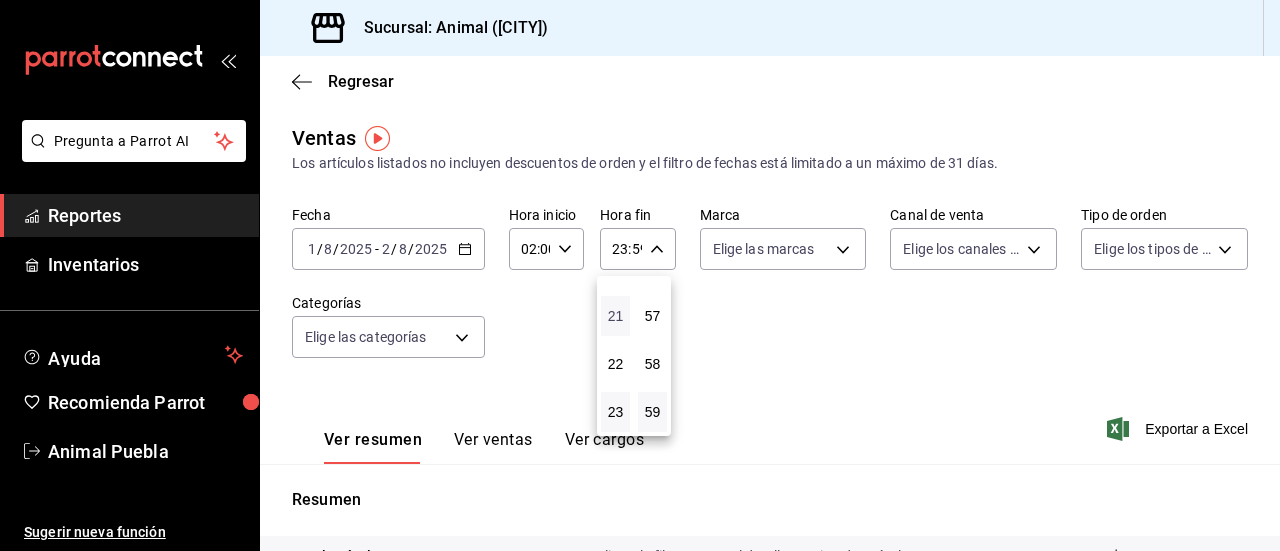 click on "21" at bounding box center [615, 316] 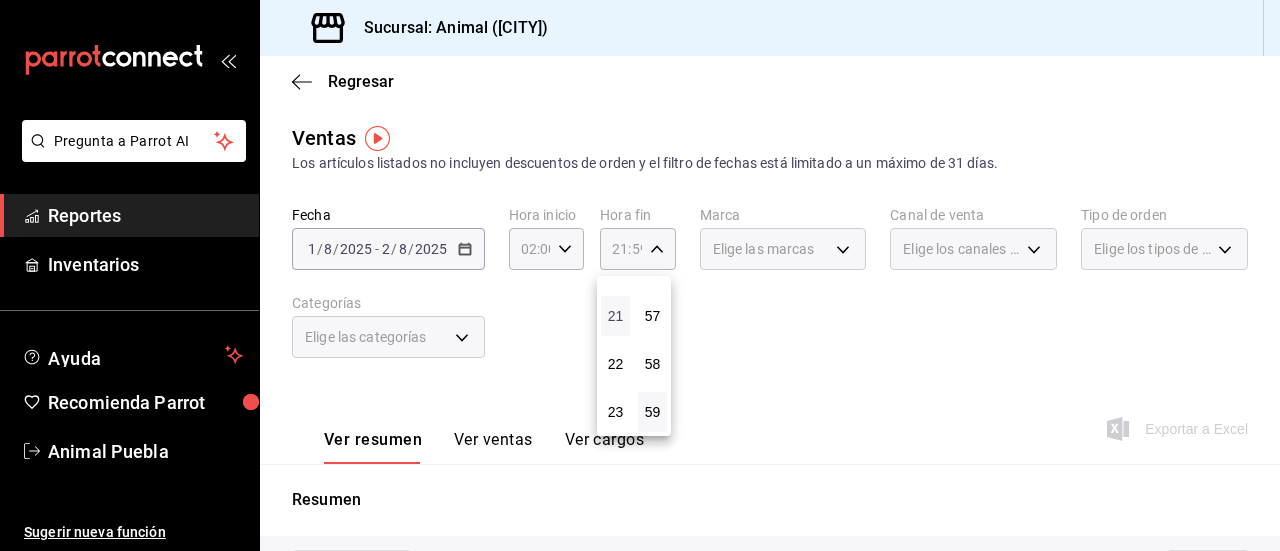 type 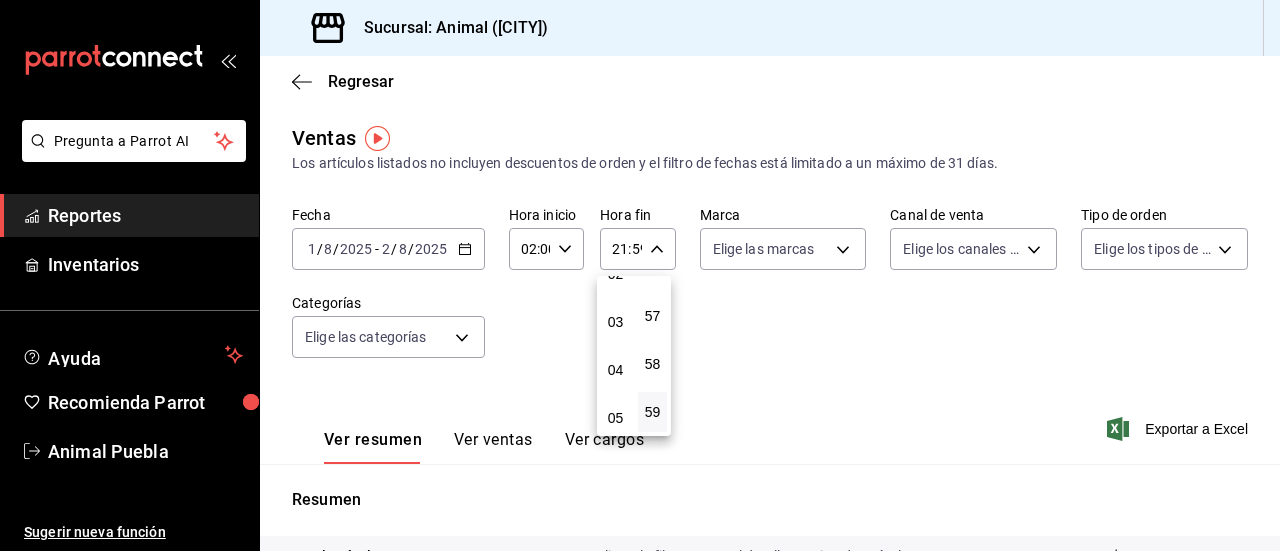 scroll, scrollTop: 112, scrollLeft: 0, axis: vertical 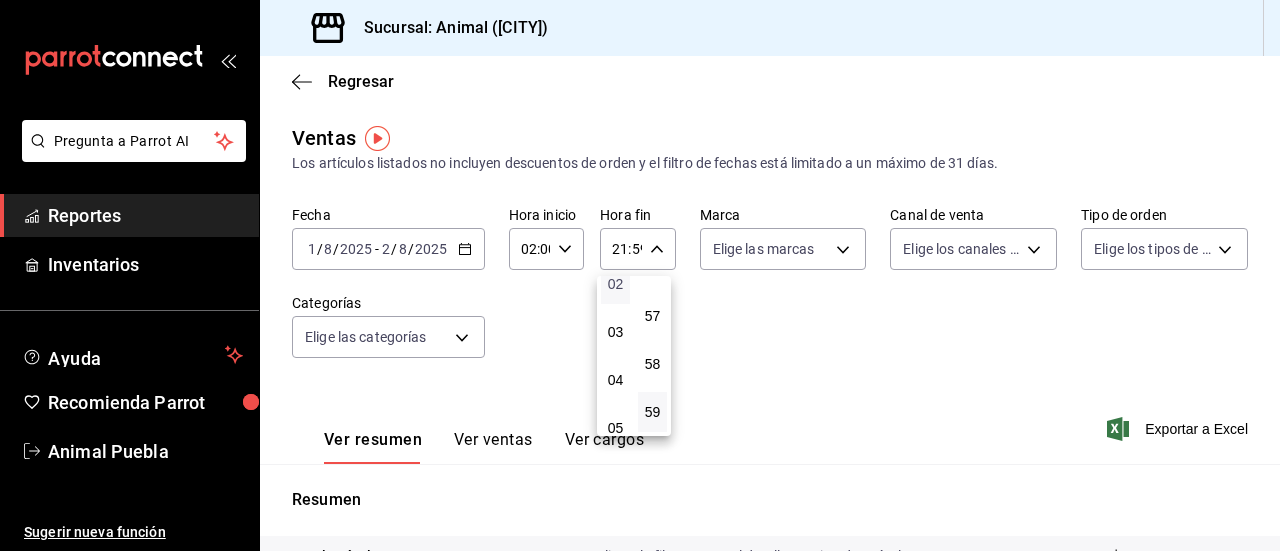 click on "02" at bounding box center (615, 284) 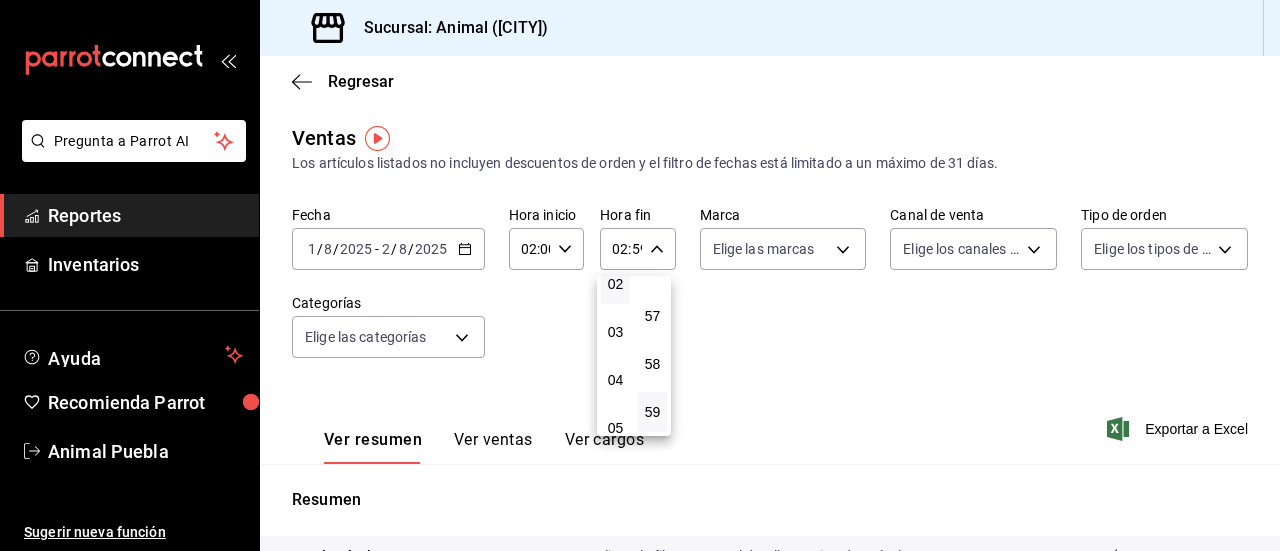 click at bounding box center [640, 275] 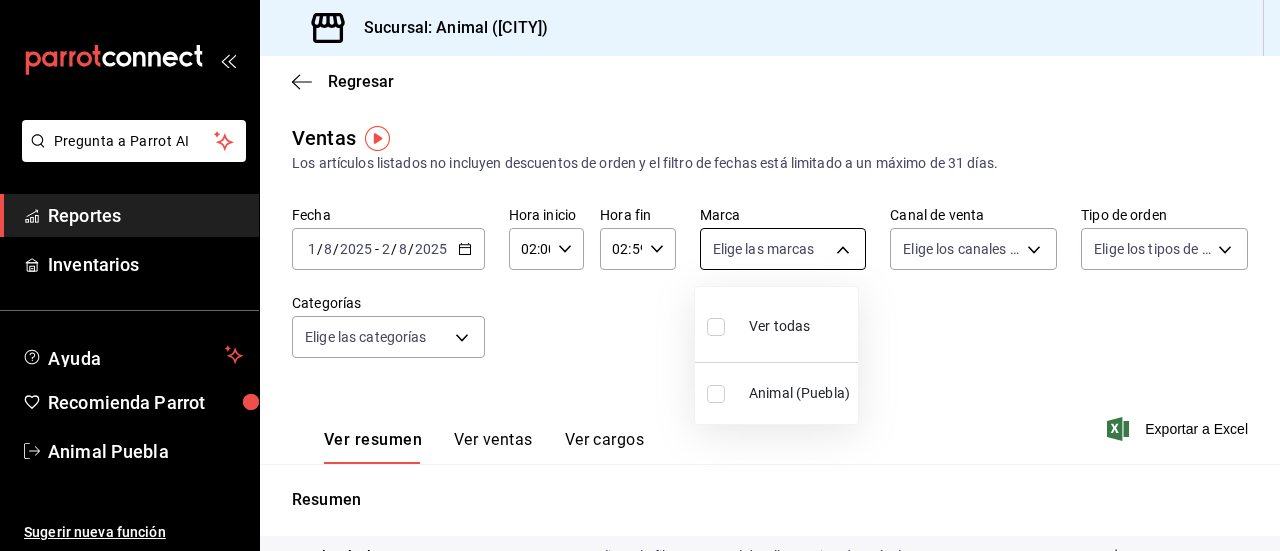 click on "Pregunta a Parrot AI Reportes   Inventarios   Ayuda Recomienda Parrot   Animal [CITY]   Sugerir nueva función   Sucursal: Animal ([CITY]) Regresar Ventas Los artículos listados no incluyen descuentos de orden y el filtro de fechas está limitado a un máximo de 31 días. Fecha [DATE] [DATE] - [DATE] Hora inicio [TIME] Hora inicio Hora fin [TIME] Hora fin Marca Elige las marcas Canal de venta Elige los canales de venta Tipo de orden Elige los tipos de orden Categorías Elige las categorías Ver resumen Ver ventas Ver cargos Exportar a Excel Resumen Total artículos Da clic en la fila para ver el detalle por tipo de artículo + $193,450.00 Cargos por servicio + $0.00 Venta bruta = $193,450.00 Descuentos totales - $0.00 Certificados de regalo - $1,511.00 Venta total = $191,939.00 Impuestos - $26,474.34 Venta neta = $165,464.66 Pregunta a Parrot AI Reportes   Inventarios   Ayuda Recomienda Parrot   Animal [CITY]   Sugerir nueva función   GANA 1 MES GRATIS EN TU SUSCRIPCIÓN AQUÍ" at bounding box center [640, 275] 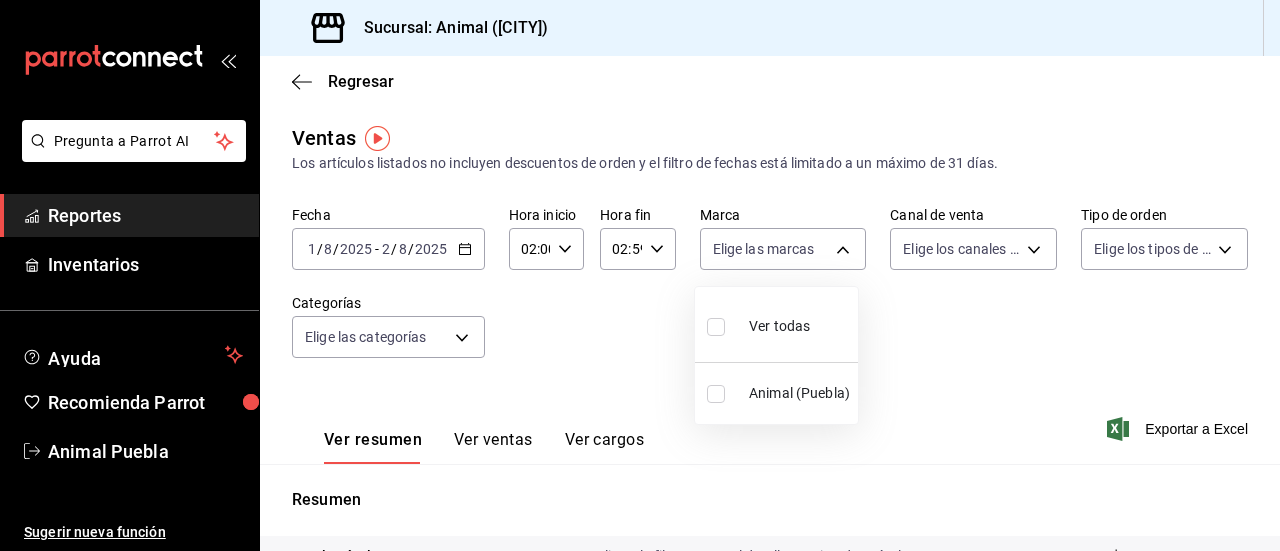 click at bounding box center (716, 327) 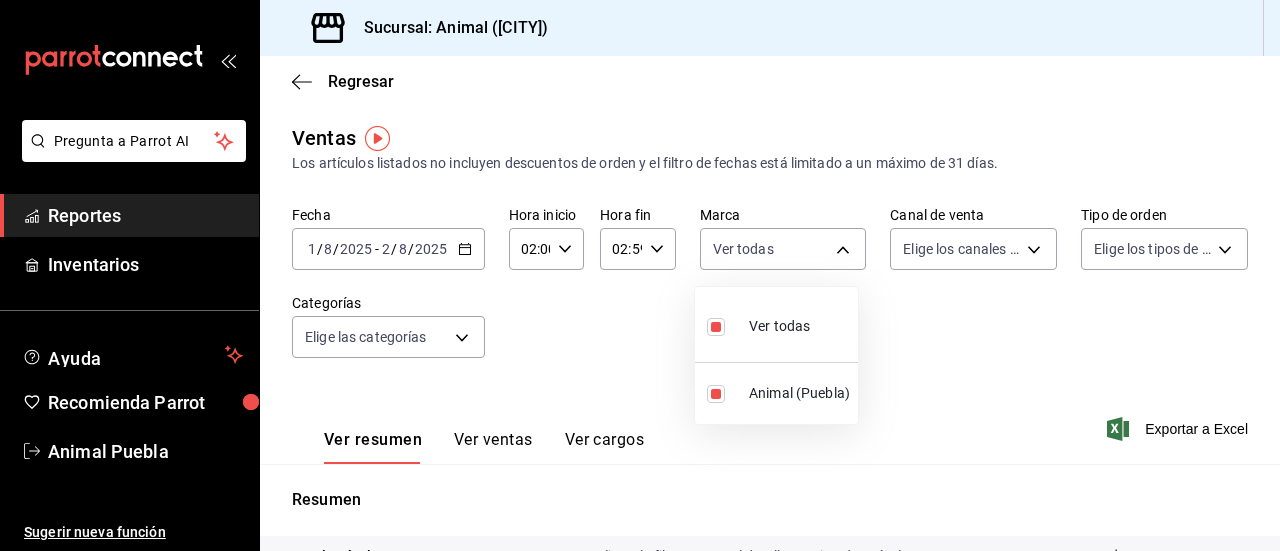 click at bounding box center [640, 275] 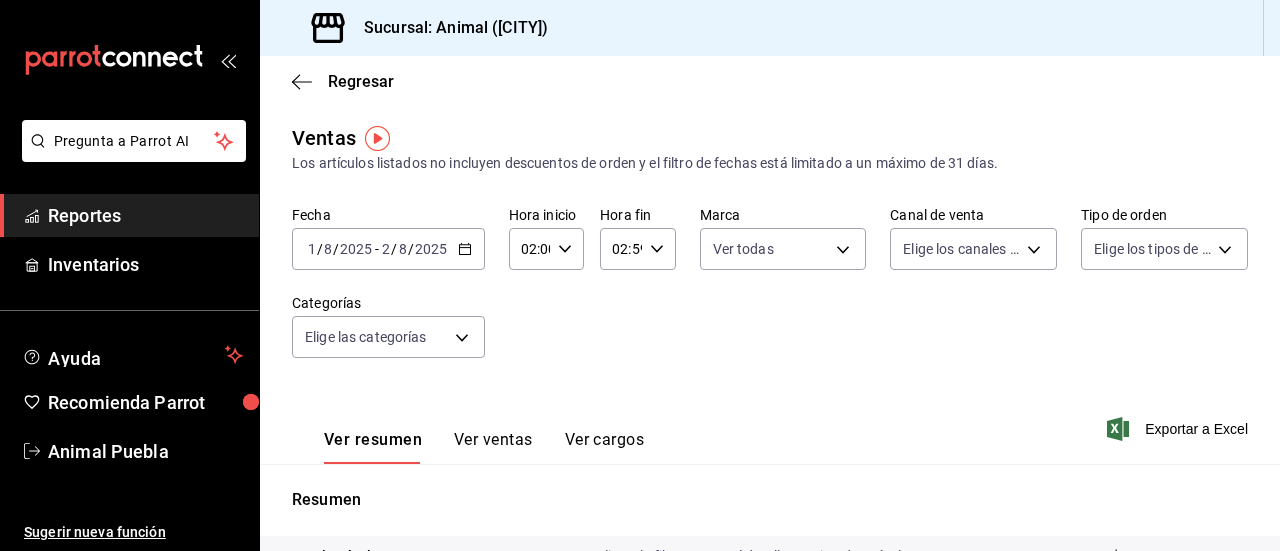 click on "Pregunta a Parrot AI Reportes   Inventarios   Ayuda Recomienda Parrot   Animal [CITY]   Sugerir nueva función   Sucursal: Animal ([CITY]) Regresar Ventas Los artículos listados no incluyen descuentos de orden y el filtro de fechas está limitado a un máximo de 31 días. Fecha [DATE] [DATE] - [DATE] Hora inicio [TIME] Hora inicio Hora fin [TIME] Hora fin Marca Ver todas [UUID] Canal de venta Elige los canales de venta Tipo de orden Elige los tipos de orden Categorías Elige las categorías Ver resumen Ver ventas Ver cargos Exportar a Excel Resumen Total artículos Da clic en la fila para ver el detalle por tipo de artículo + $193,450.00 Cargos por servicio + $0.00 Venta bruta = $193,450.00 Descuentos totales - $0.00 Certificados de regalo - $1,511.00 Venta total = $191,939.00 Impuestos - $26,474.34 Venta neta = $165,464.66 Pregunta a Parrot AI Reportes   Inventarios   Ayuda Recomienda Parrot   Animal [CITY]   Sugerir nueva función   Ver video tutorial" at bounding box center [640, 275] 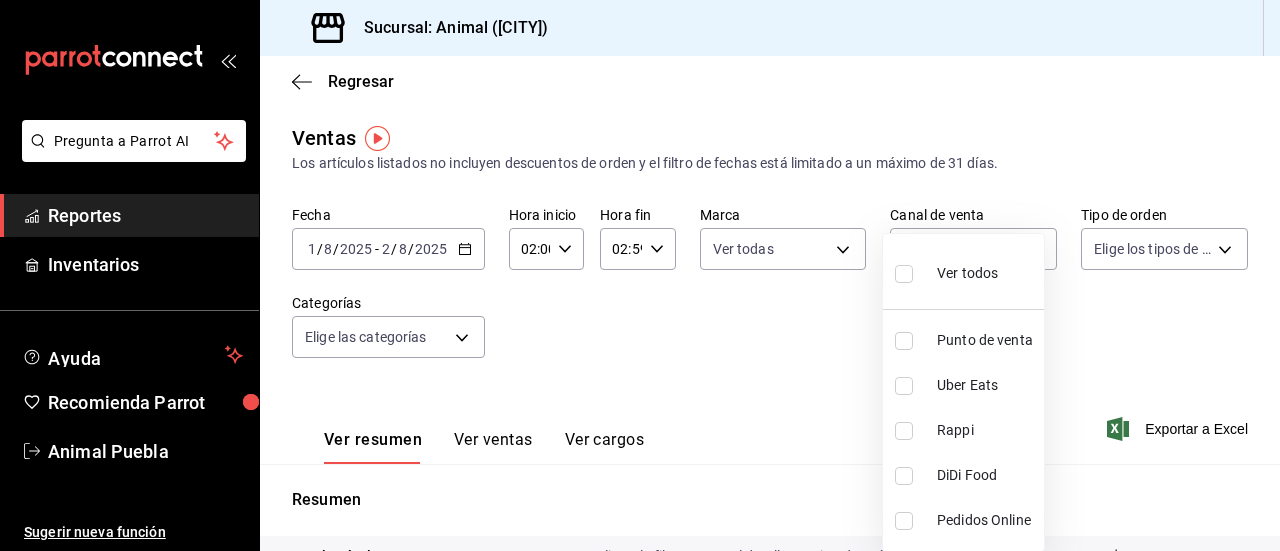 click at bounding box center (904, 274) 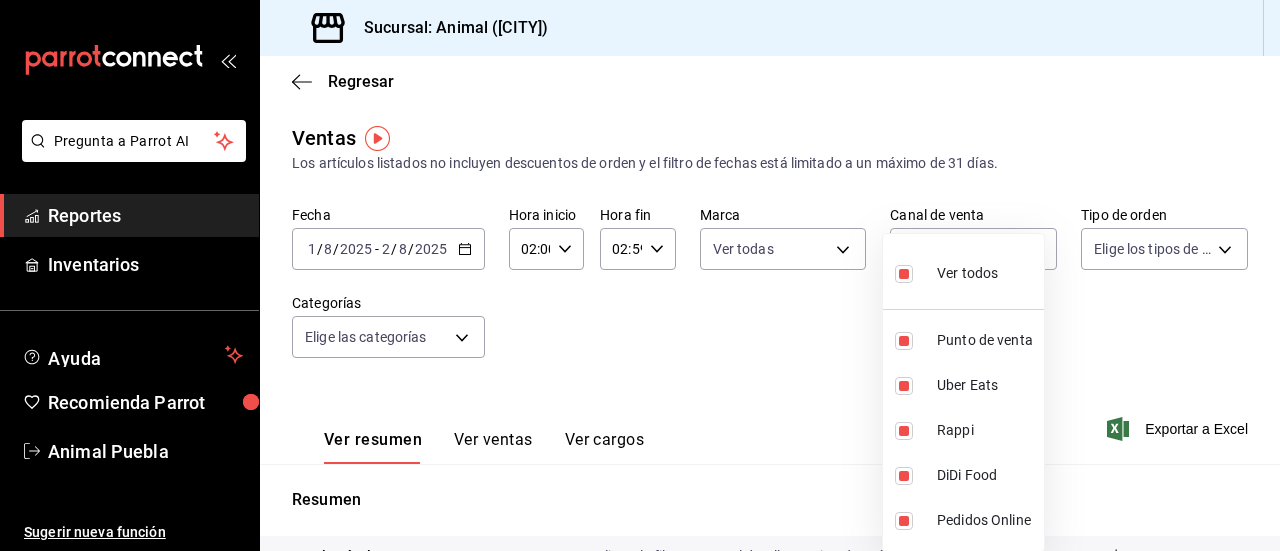 click at bounding box center [640, 275] 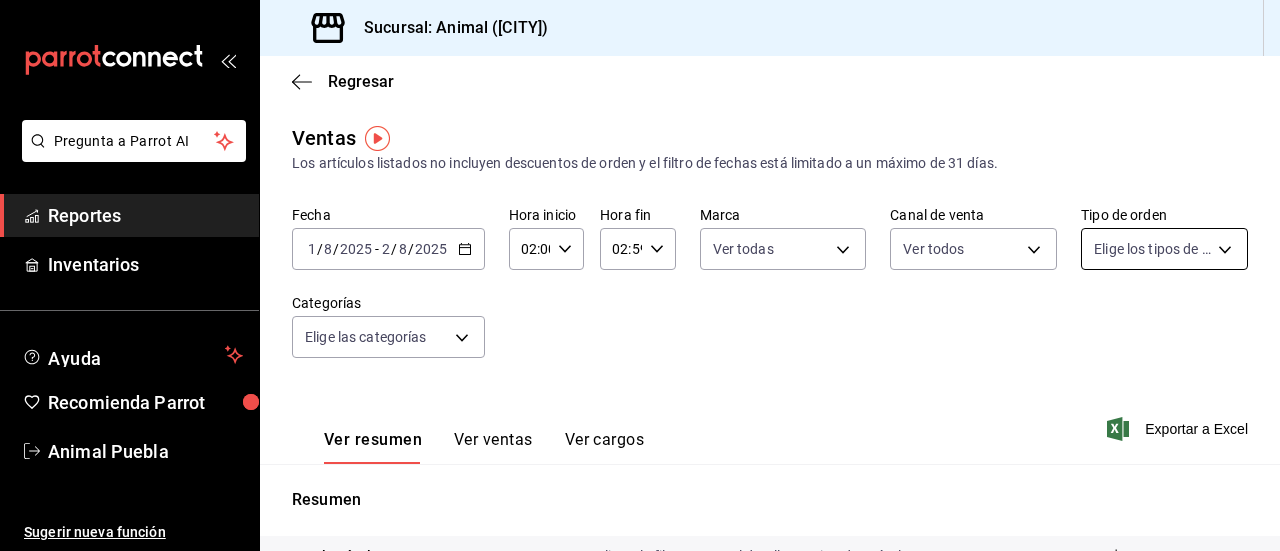 click on "Pregunta a Parrot AI Reportes   Inventarios   Ayuda Recomienda Parrot   Animal [CITY]   Sugerir nueva función   Sucursal: Animal ([CITY]) Regresar Ventas Los artículos listados no incluyen descuentos de orden y el filtro de fechas está limitado a un máximo de 31 días. Fecha [DATE] [DATE] - [DATE] Hora inicio [TIME] Hora inicio Hora fin [TIME] Hora fin Marca Ver todas [UUID] Canal de venta Ver todos PARROT,UBER_EATS,RAPPI,DIDI_FOOD,ONLINE Tipo de orden Elige los tipos de orden Categorías Elige las categorías Ver resumen Ver ventas Ver cargos Exportar a Excel Resumen Total artículos Da clic en la fila para ver el detalle por tipo de artículo + $193,450.00 Cargos por servicio + $0.00 Venta bruta = $193,450.00 Descuentos totales - $0.00 Certificados de regalo - $1,511.00 Venta total = $191,939.00 Impuestos - $26,474.34 Venta neta = $165,464.66 Pregunta a Parrot AI Reportes   Inventarios   Ayuda Recomienda Parrot   Animal [CITY]     Ver video tutorial" at bounding box center (640, 275) 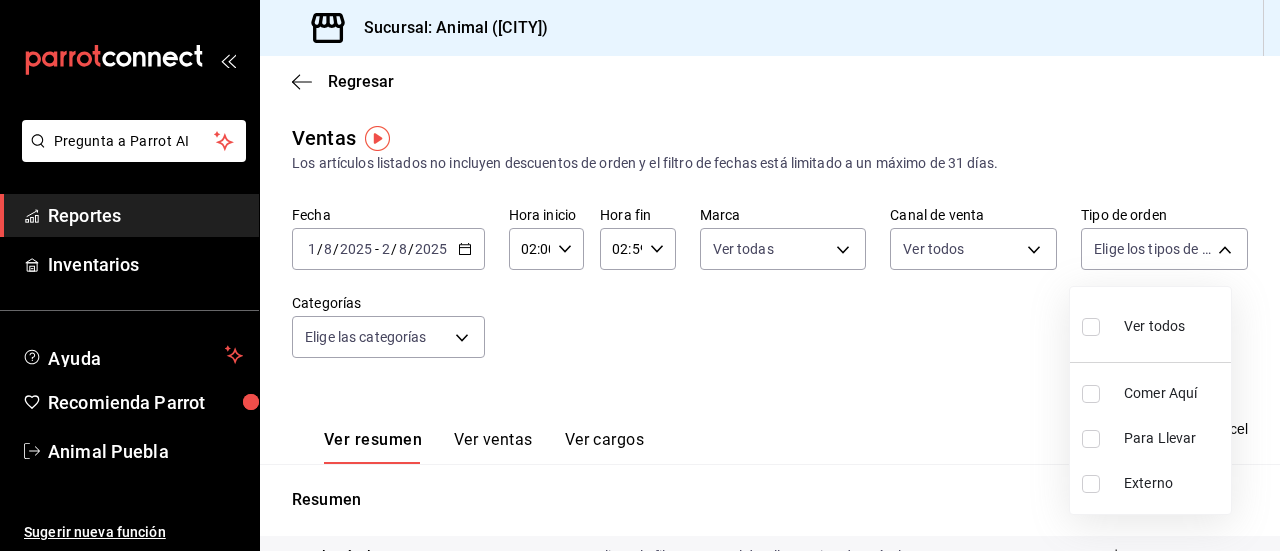 click at bounding box center (1091, 327) 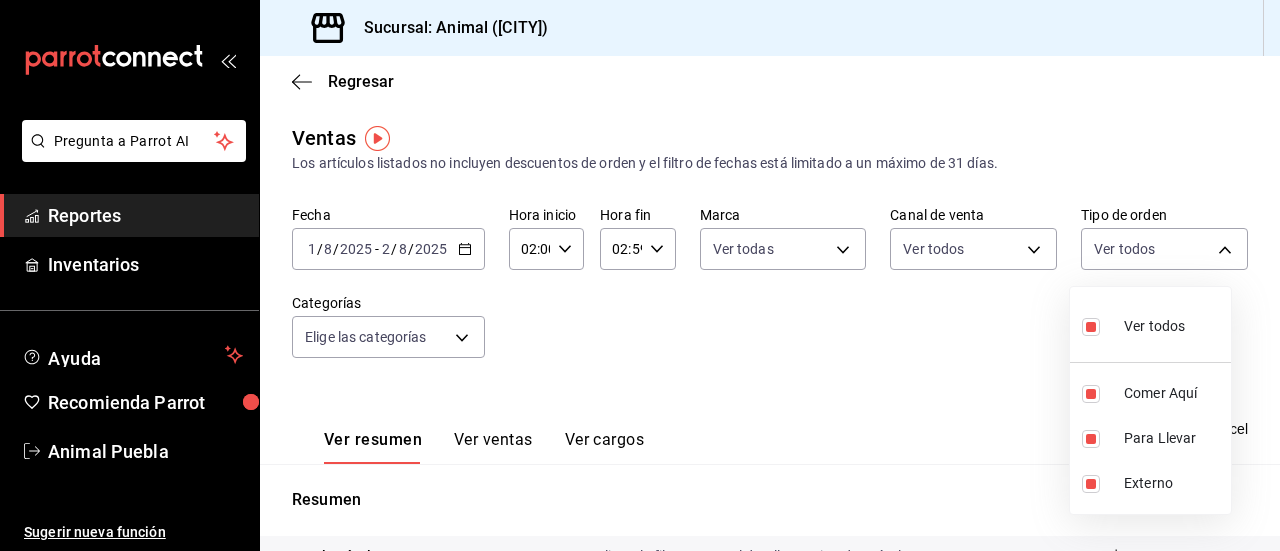 click at bounding box center [640, 275] 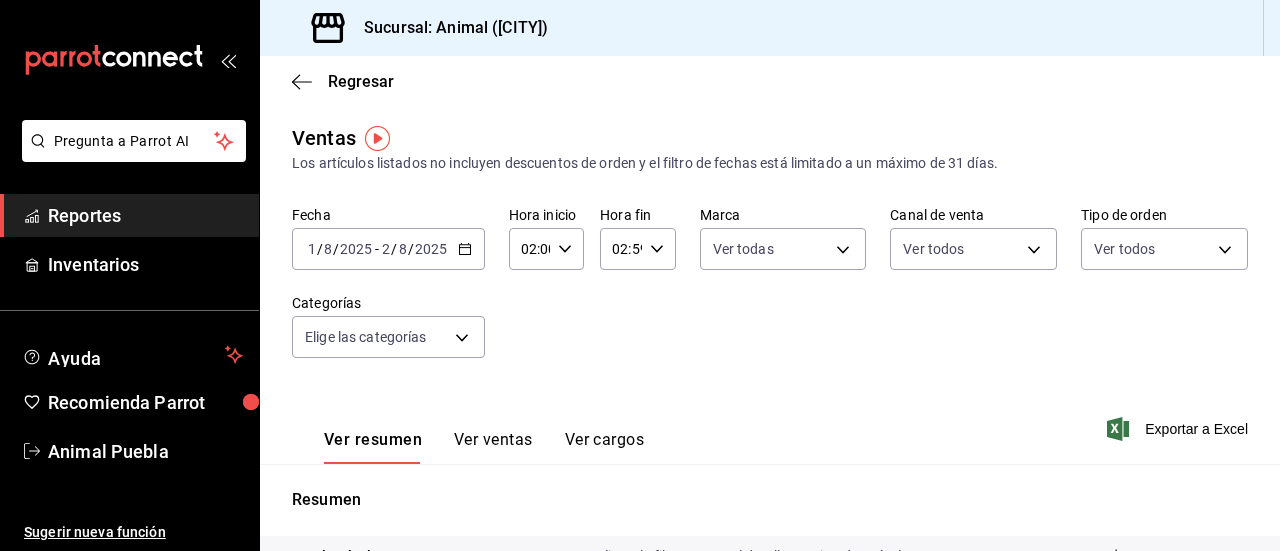 click on "Pregunta a Parrot AI Reportes   Inventarios   Ayuda Recomienda Parrot   Animal [CITY]   Sugerir nueva función   Sucursal: Animal ([CITY]) Regresar Ventas Los artículos listados no incluyen descuentos de orden y el filtro de fechas está limitado a un máximo de 31 días. Fecha [DATE] [DATE] - [DATE] Hora inicio [TIME] Hora inicio Hora fin [TIME] Hora fin Marca Ver todas [UUID] Canal de venta Ver todos PARROT,UBER_EATS,RAPPI,DIDI_FOOD,ONLINE Tipo de orden Ver todos [UUID],[UUID],[EXTERNAL] Categorías Elige las categorías Ver resumen Ver ventas Ver cargos Exportar a Excel Resumen Total artículos Da clic en la fila para ver el detalle por tipo de artículo + $193,450.00 Cargos por servicio + $0.00 Venta bruta = $193,450.00 Descuentos totales - $0.00 Certificados de regalo - $1,511.00 Venta total = $191,939.00 Impuestos - $26,474.34 Venta neta = $165,464.66 Pregunta a Parrot AI Reportes     Ayuda" at bounding box center (640, 275) 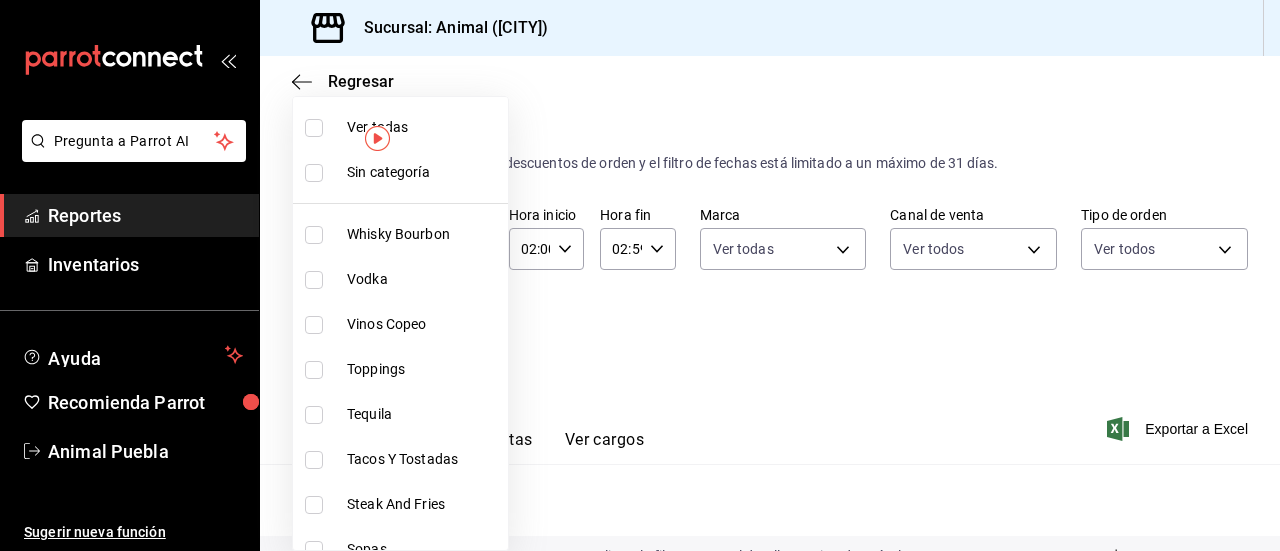 click at bounding box center [314, 128] 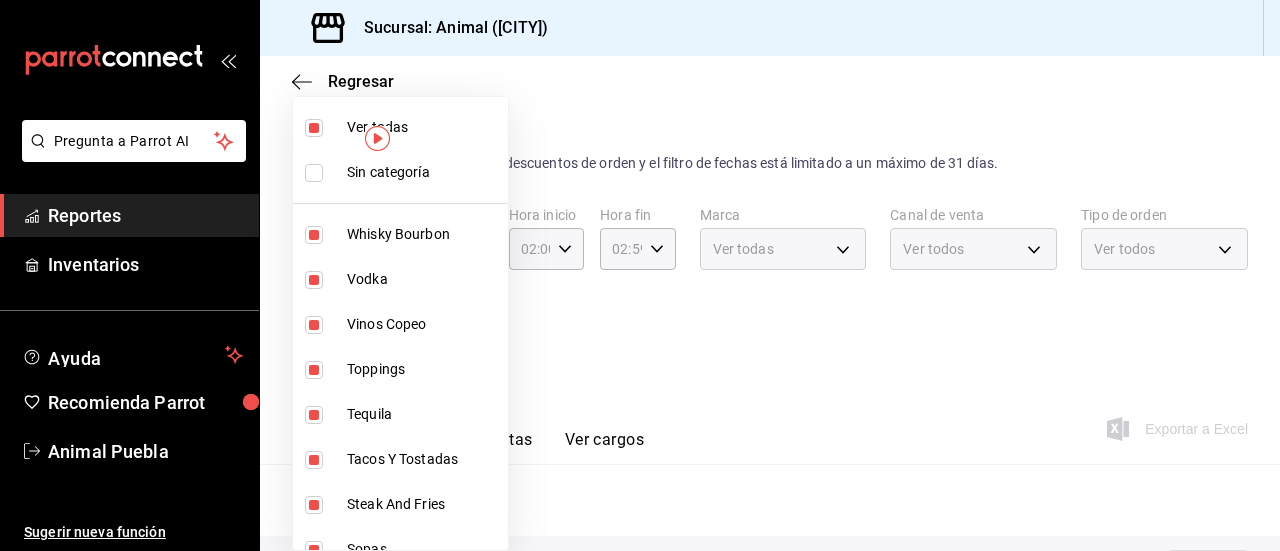 click at bounding box center (640, 275) 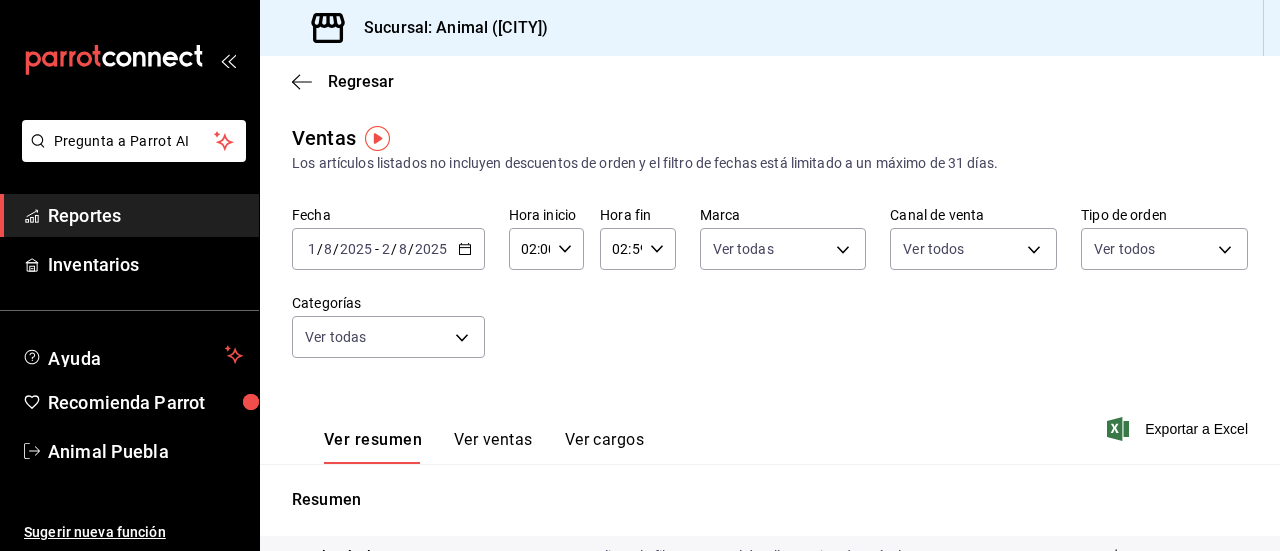 click on "Ver ventas" at bounding box center (493, 447) 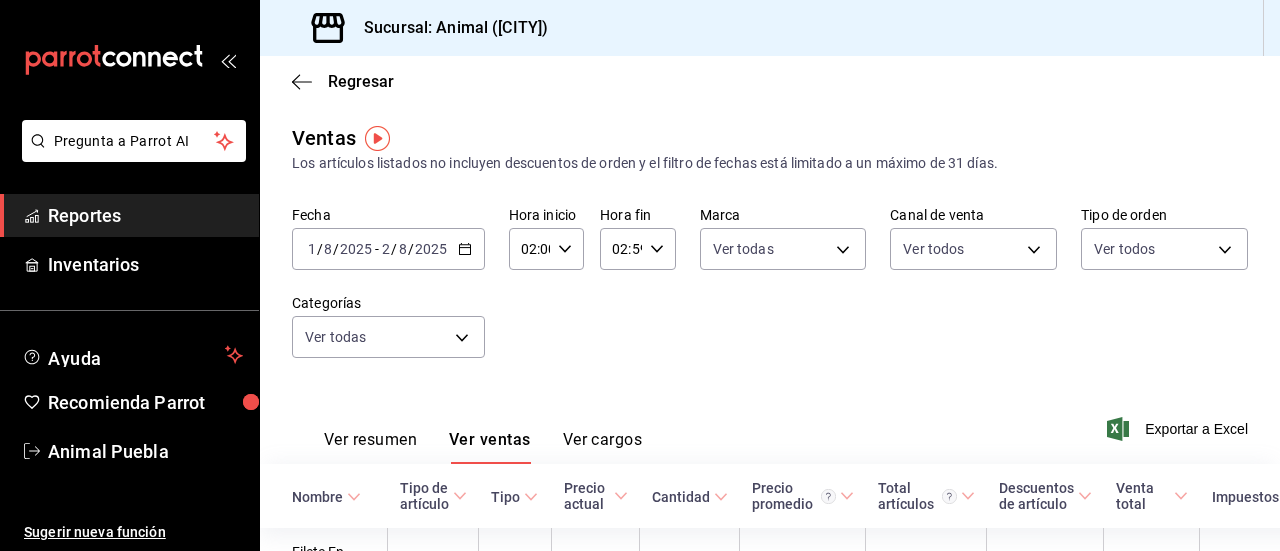 type 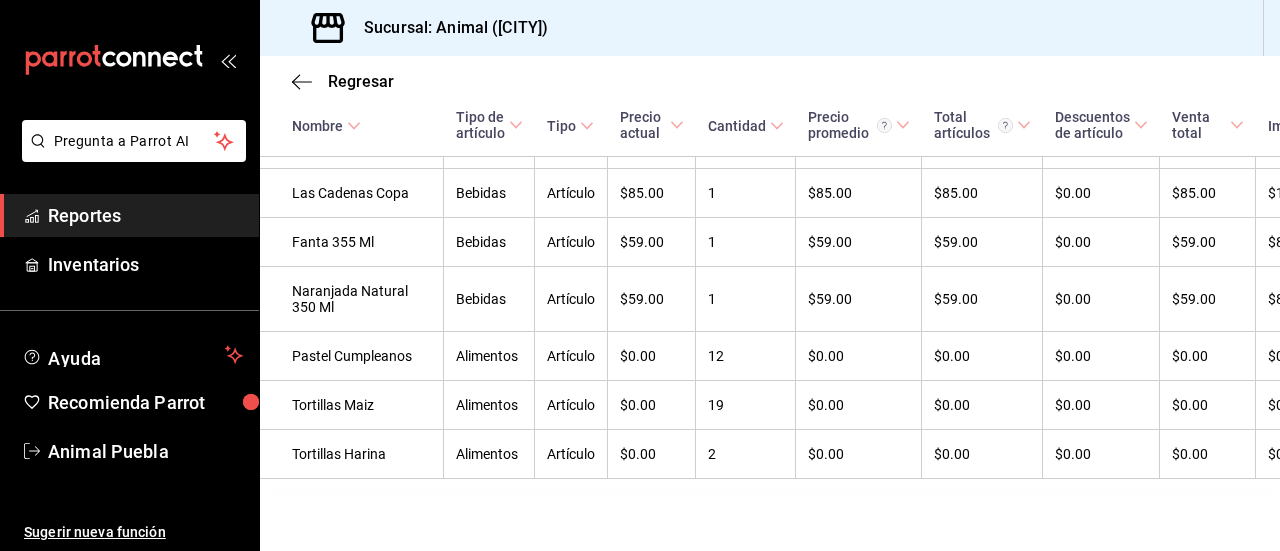 scroll, scrollTop: 8220, scrollLeft: 0, axis: vertical 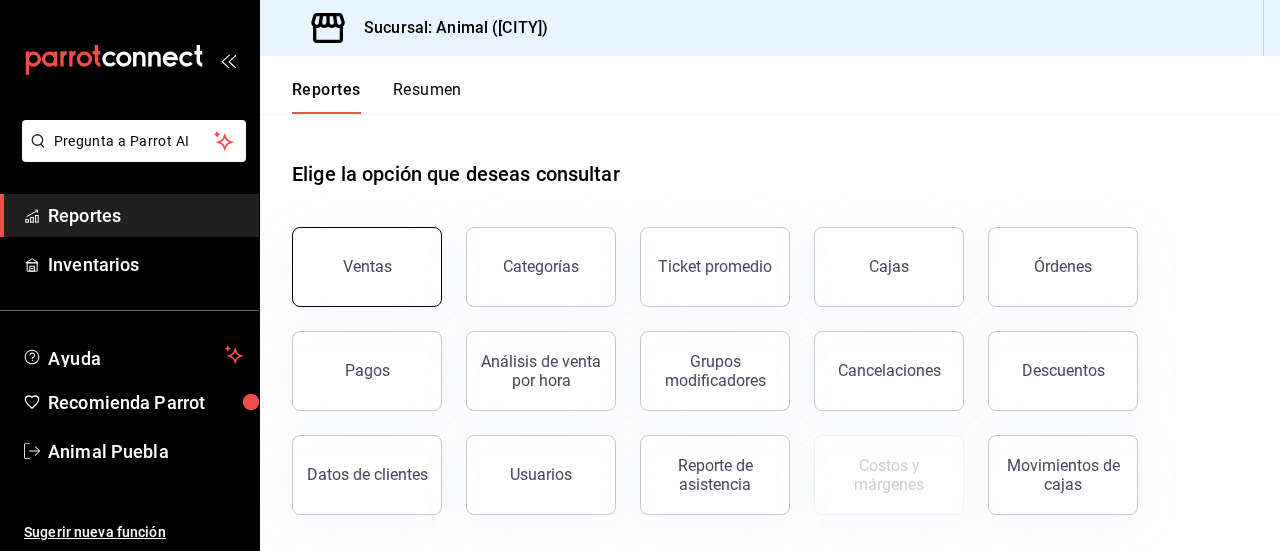 click on "Ventas" at bounding box center (367, 267) 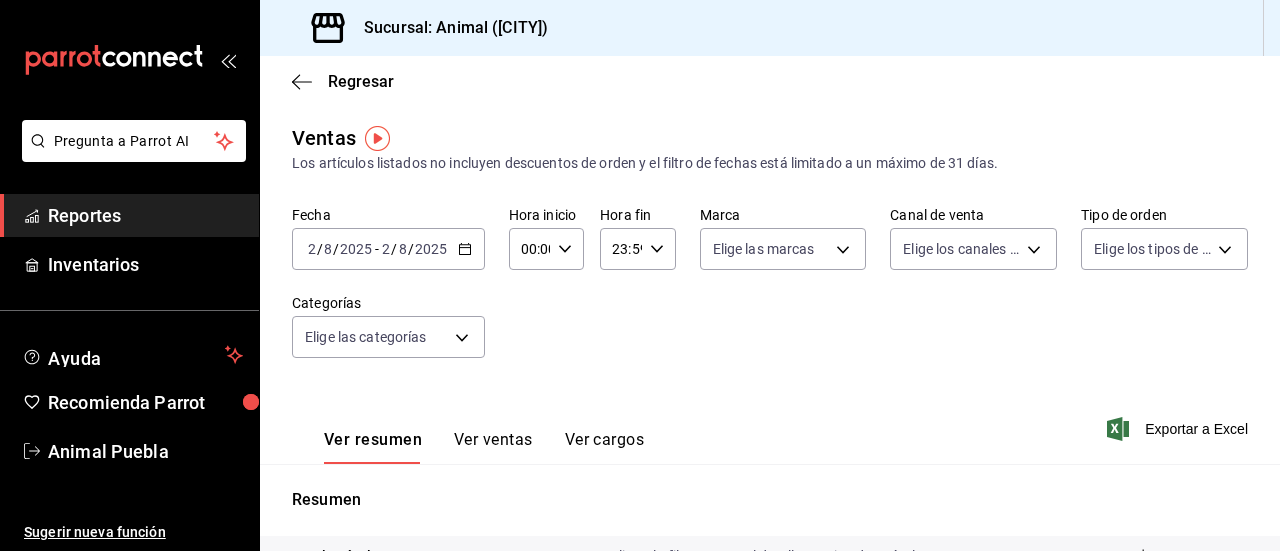 click on "2025-08-02 2 / 8 / 2025 - 2025-08-02 2 / 8 / 2025" at bounding box center (388, 249) 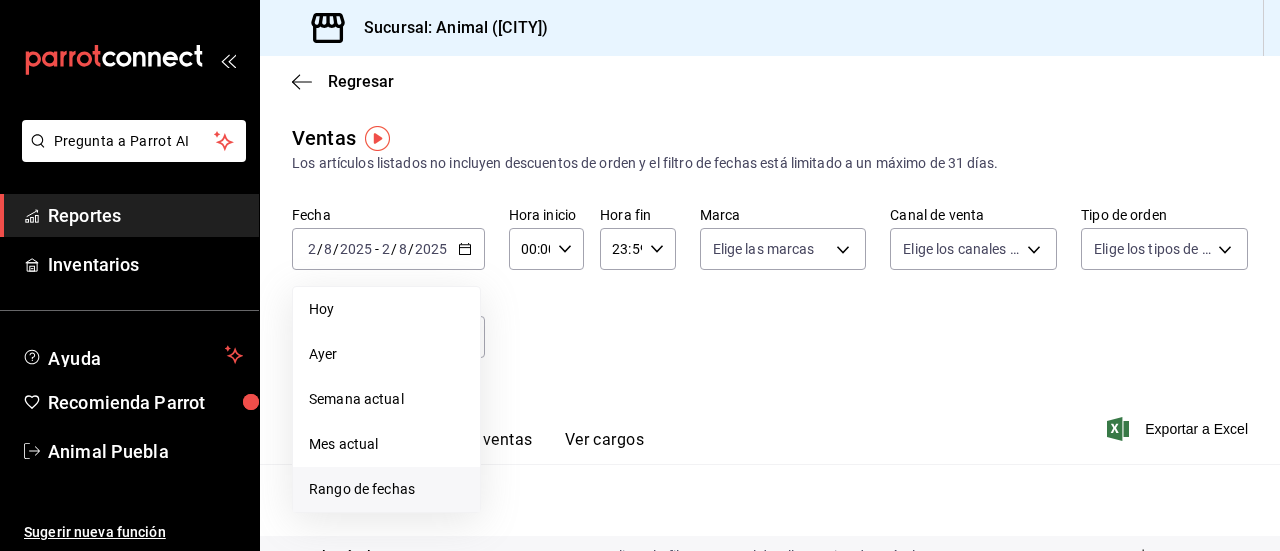 click on "Rango de fechas" at bounding box center [386, 489] 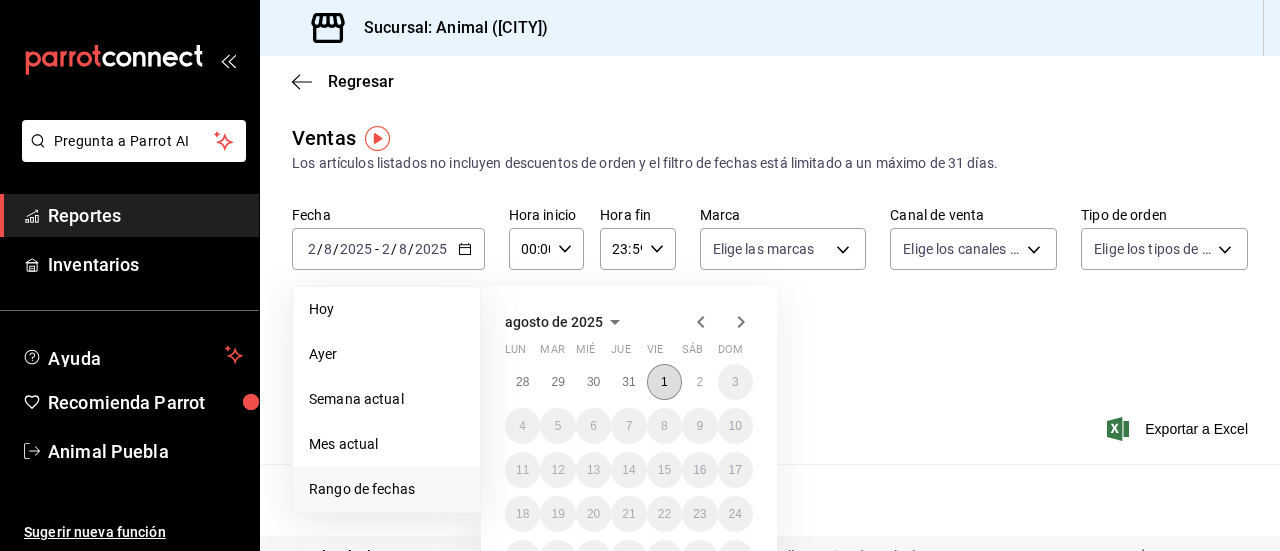 click on "1" at bounding box center (664, 382) 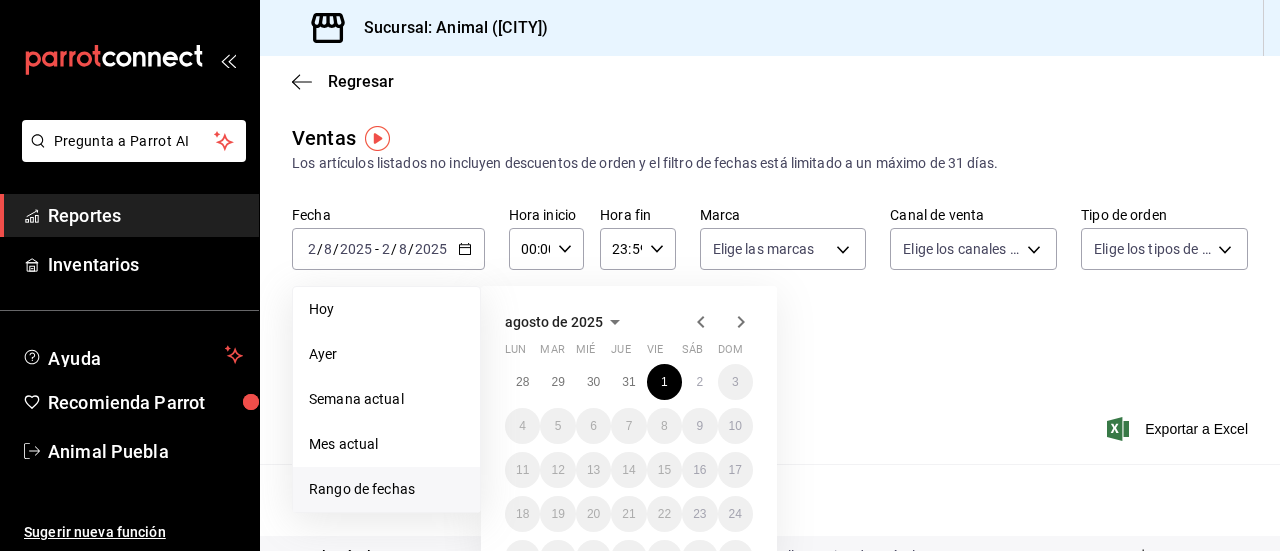 click on "28 29 30 31 1 2 3 4 5 6 7 8 9 10 11 12 13 14 15 16 17 18 19 20 21 22 23 24 25 26 27 28 29 30 31" at bounding box center (629, 470) 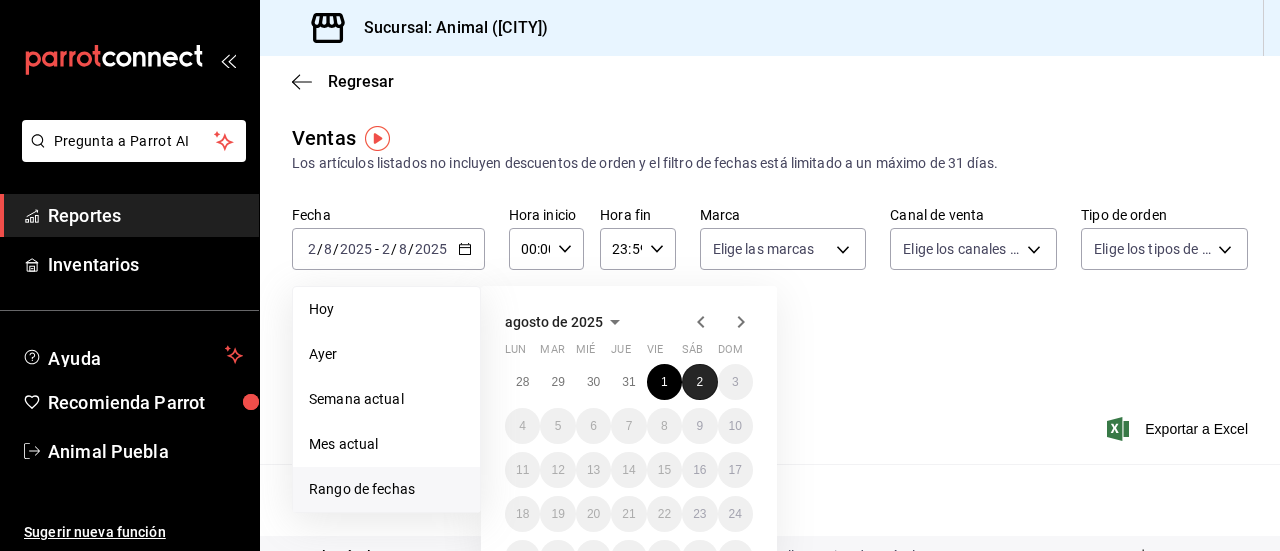 click on "2" at bounding box center (699, 382) 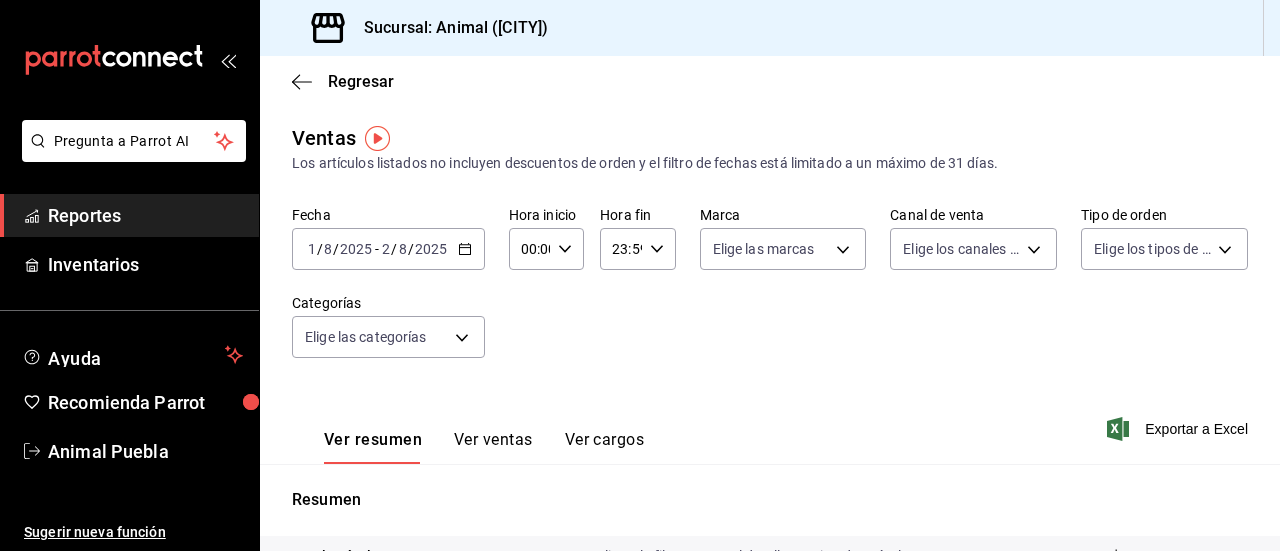 click on "00:00 Hora inicio" at bounding box center (546, 249) 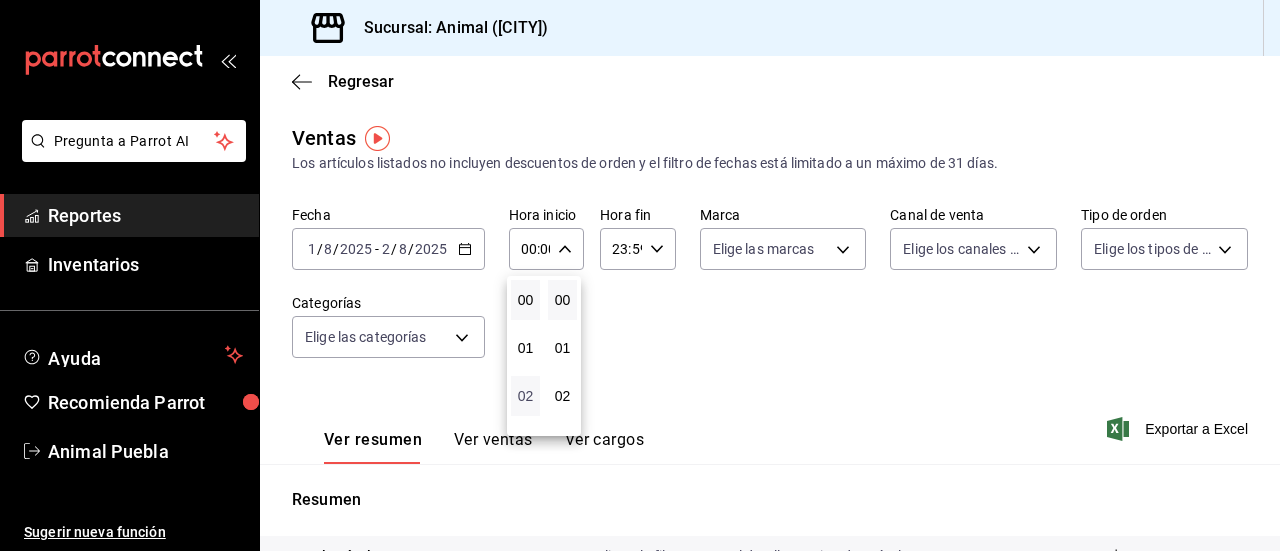 click on "02" at bounding box center [525, 396] 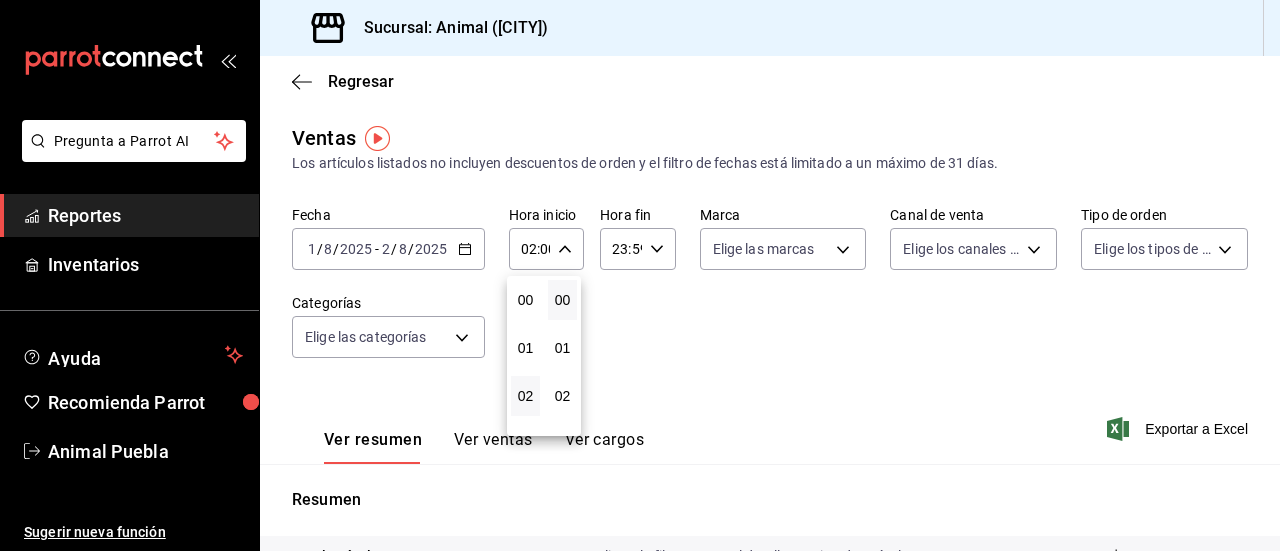 click at bounding box center [640, 275] 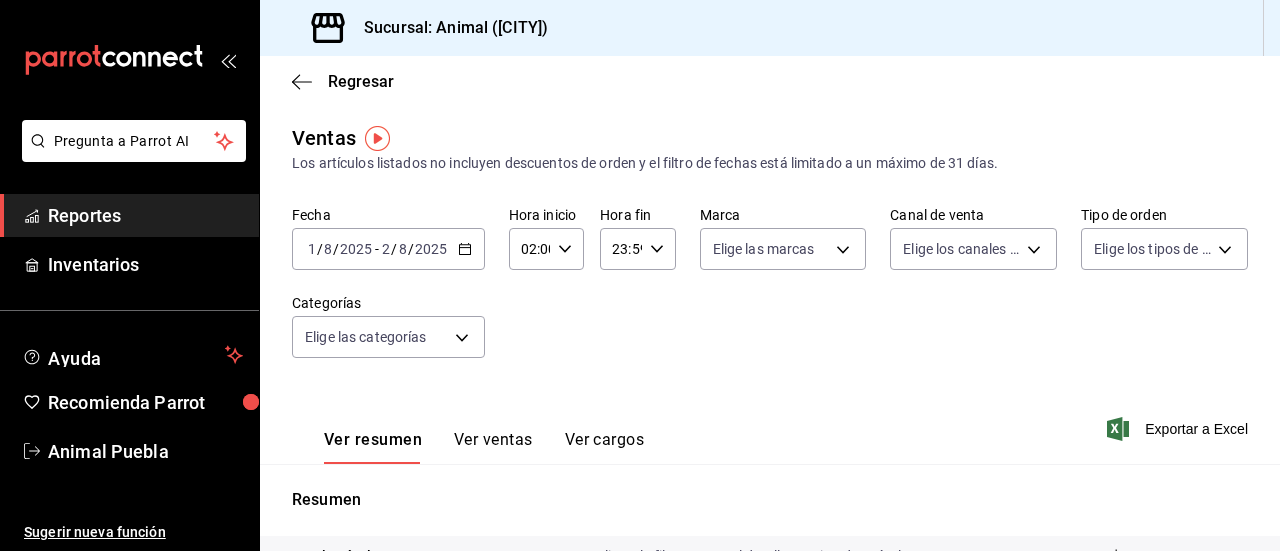 click 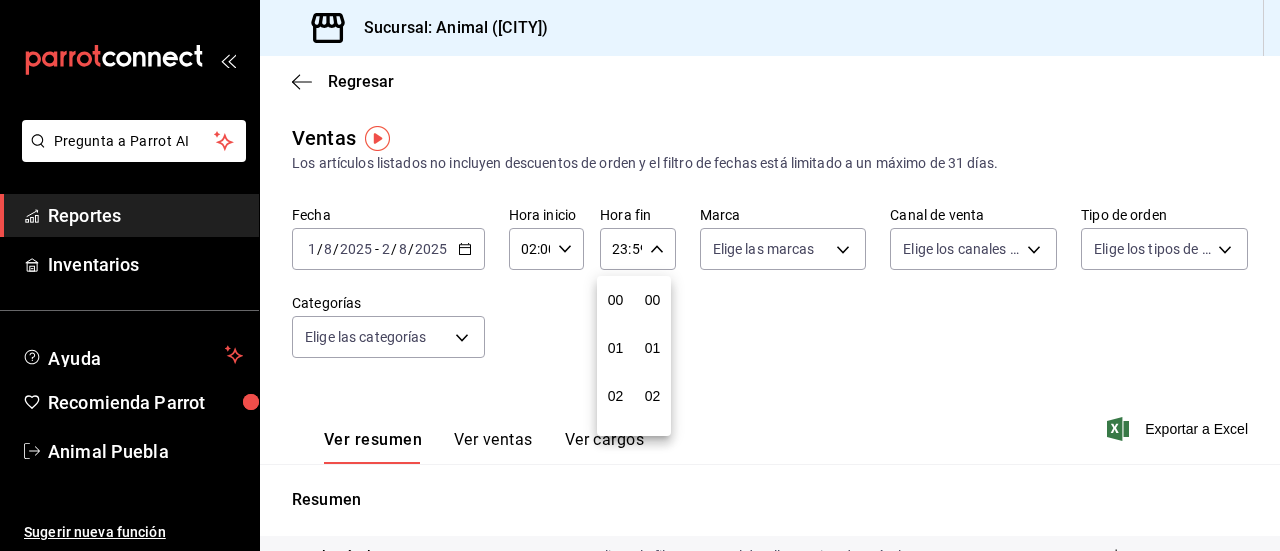 scroll, scrollTop: 992, scrollLeft: 0, axis: vertical 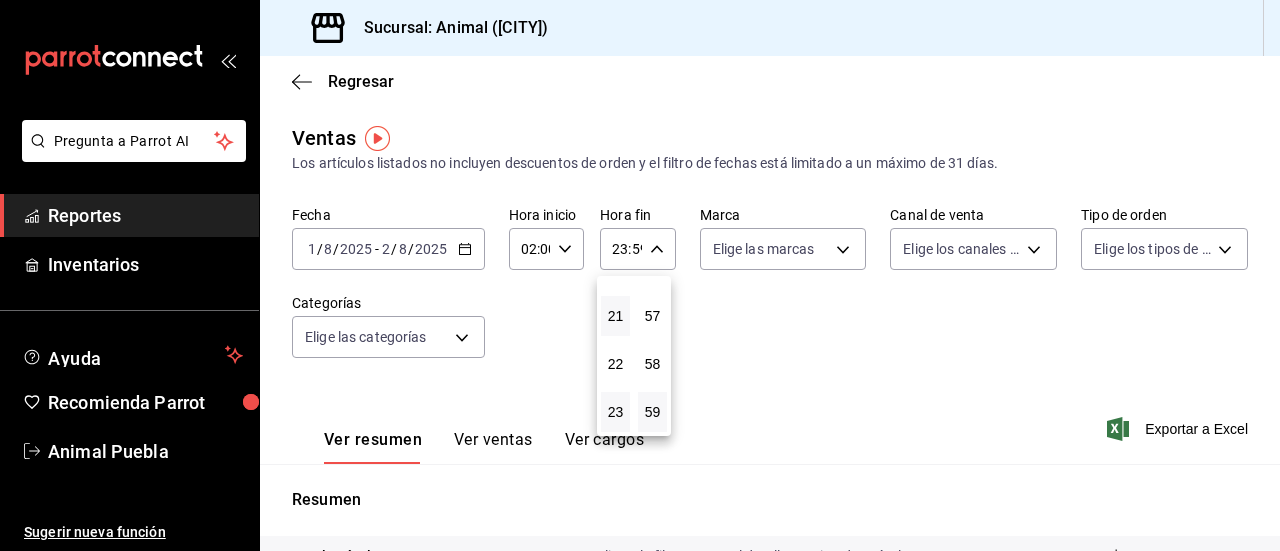 click on "21" at bounding box center [615, 316] 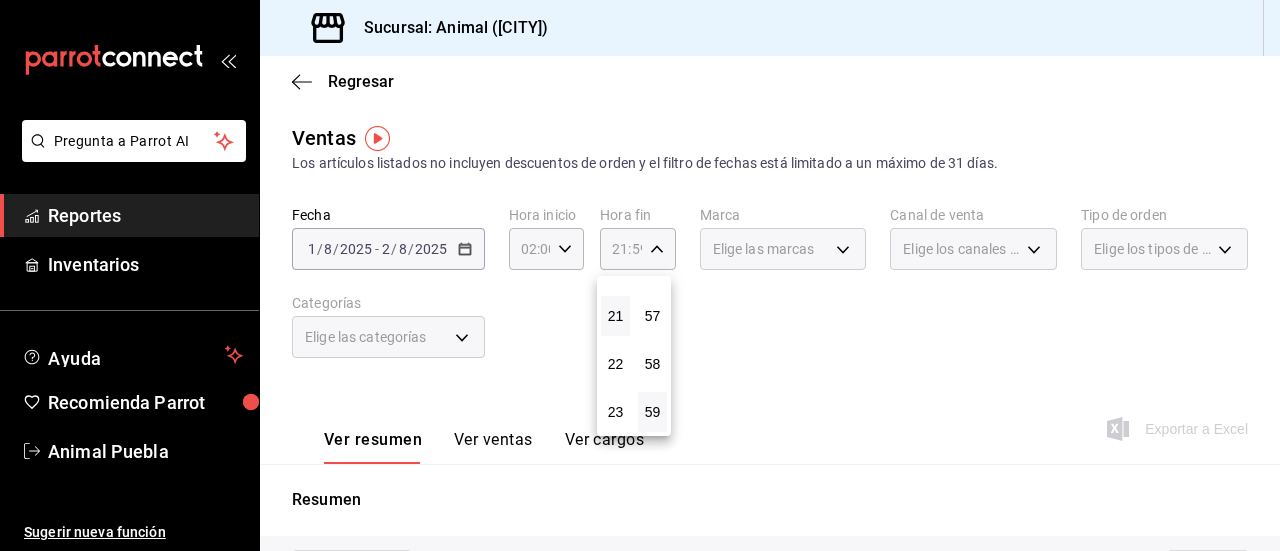 type 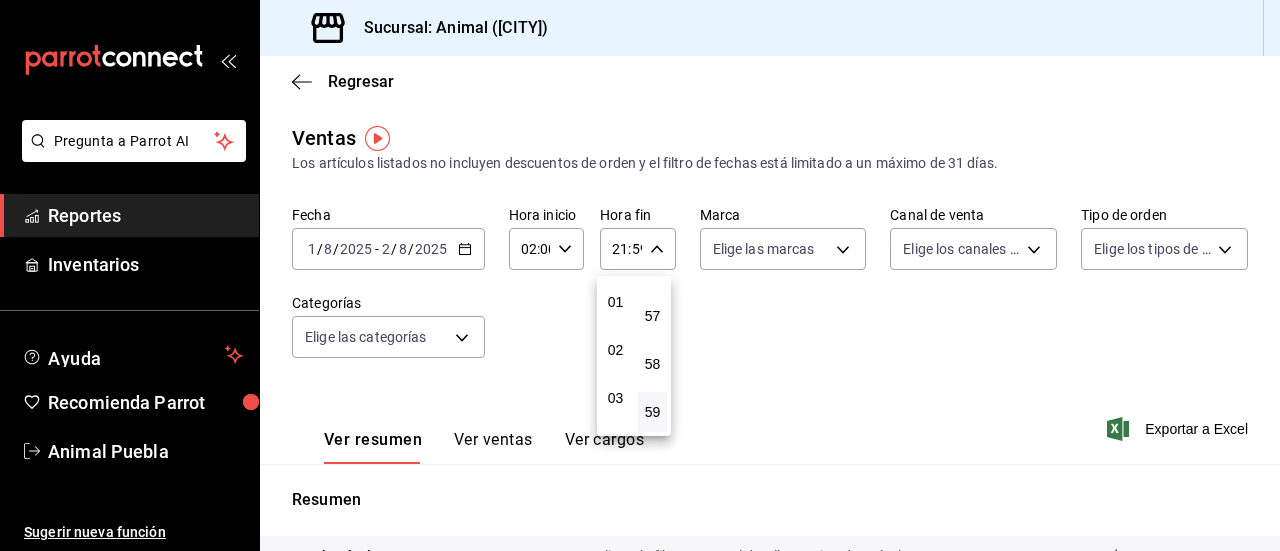 scroll, scrollTop: 80, scrollLeft: 0, axis: vertical 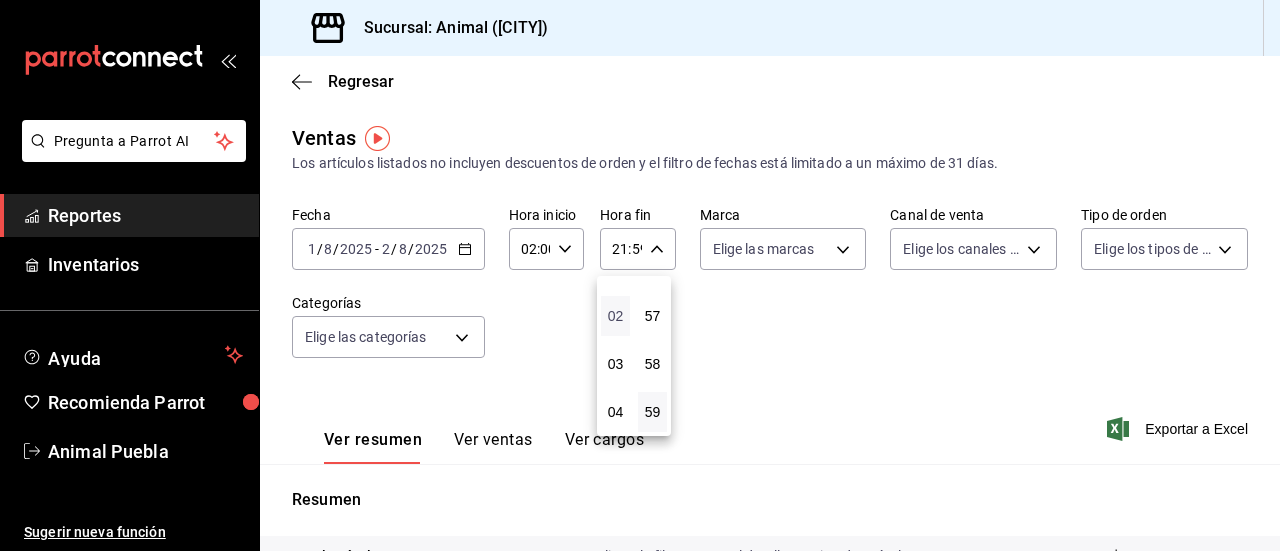 click on "02" at bounding box center [615, 316] 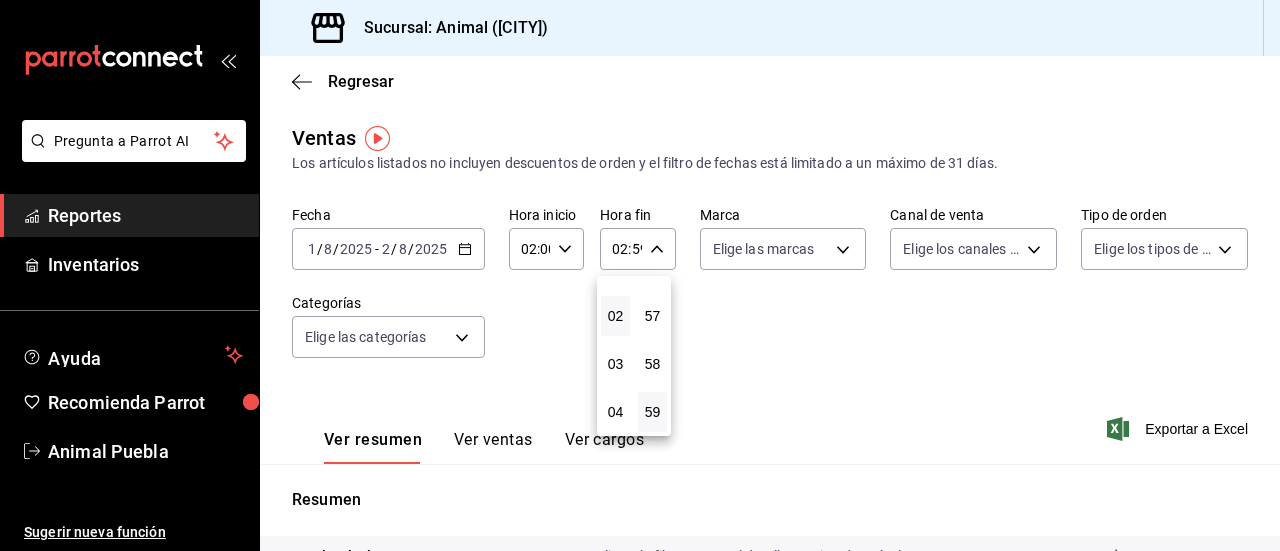 click at bounding box center [640, 275] 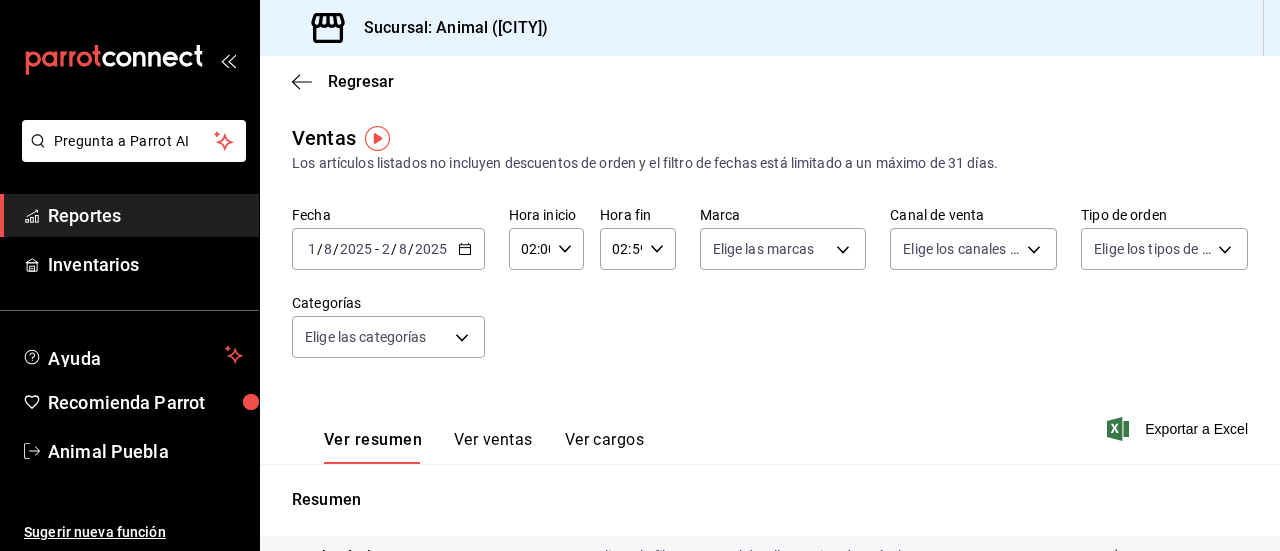 click on "Pregunta a Parrot AI Reportes   Inventarios   Ayuda Recomienda Parrot   Animal [CITY]   Sugerir nueva función   Sucursal: Animal ([CITY]) Regresar Ventas Los artículos listados no incluyen descuentos de orden y el filtro de fechas está limitado a un máximo de 31 días. Fecha [DATE] [DATE] - [DATE] Hora inicio [TIME] Hora inicio Hora fin [TIME] Hora fin Marca Elige las marcas Canal de venta Elige los canales de venta Tipo de orden Elige los tipos de orden Categorías Elige las categorías Ver resumen Ver ventas Ver cargos Exportar a Excel Resumen Total artículos Da clic en la fila para ver el detalle por tipo de artículo + $193,450.00 Cargos por servicio + $0.00 Venta bruta = $193,450.00 Descuentos totales - $0.00 Certificados de regalo - $1,511.00 Venta total = $191,939.00 Impuestos - $26,474.34 Venta neta = $165,464.66 Pregunta a Parrot AI Reportes   Inventarios   Ayuda Recomienda Parrot   Animal [CITY]   Sugerir nueva función   GANA 1 MES GRATIS EN TU SUSCRIPCIÓN AQUÍ" at bounding box center (640, 275) 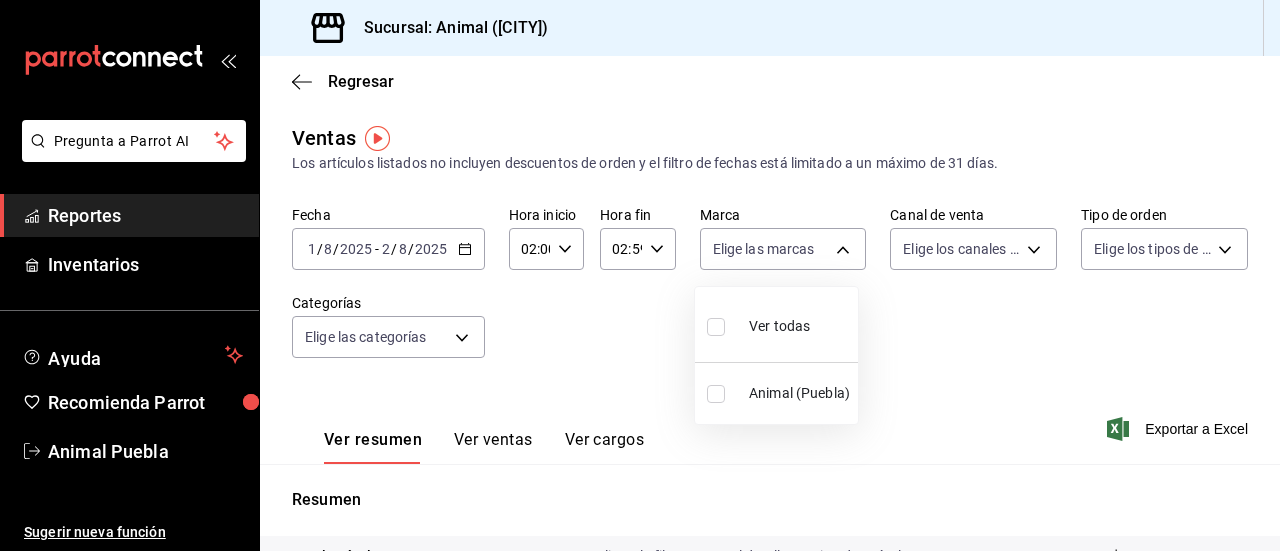 click at bounding box center (716, 327) 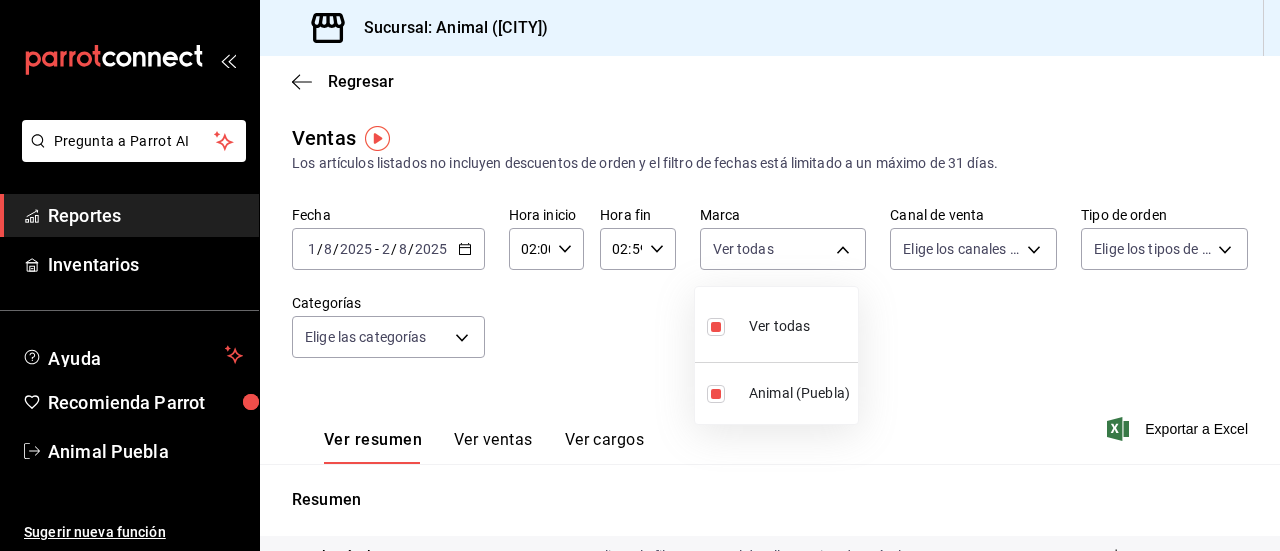 click at bounding box center [640, 275] 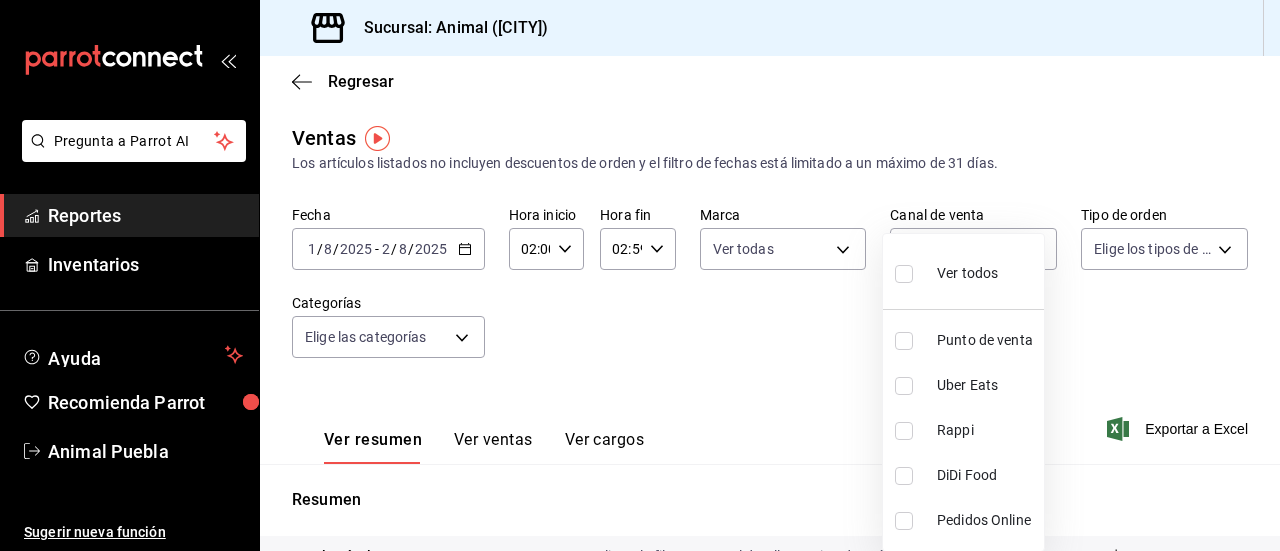 click on "Pregunta a Parrot AI Reportes   Inventarios   Ayuda Recomienda Parrot   Animal [CITY]   Sugerir nueva función   Sucursal: Animal ([CITY]) Regresar Ventas Los artículos listados no incluyen descuentos de orden y el filtro de fechas está limitado a un máximo de 31 días. Fecha [DATE] [DATE] - [DATE] Hora inicio [TIME] Hora inicio Hora fin [TIME] Hora fin Marca Ver todas [UUID] Canal de venta Elige los canales de venta Tipo de orden Elige los tipos de orden Categorías Elige las categorías Ver resumen Ver ventas Ver cargos Exportar a Excel Resumen Total artículos Da clic en la fila para ver el detalle por tipo de artículo + $193,450.00 Cargos por servicio + $0.00 Venta bruta = $193,450.00 Descuentos totales - $0.00 Certificados de regalo - $1,511.00 Venta total = $191,939.00 Impuestos - $26,474.34 Venta neta = $165,464.66 Pregunta a Parrot AI Reportes   Inventarios   Ayuda Recomienda Parrot   Animal [CITY]   Sugerir nueva función   Ver video tutorial" at bounding box center (640, 275) 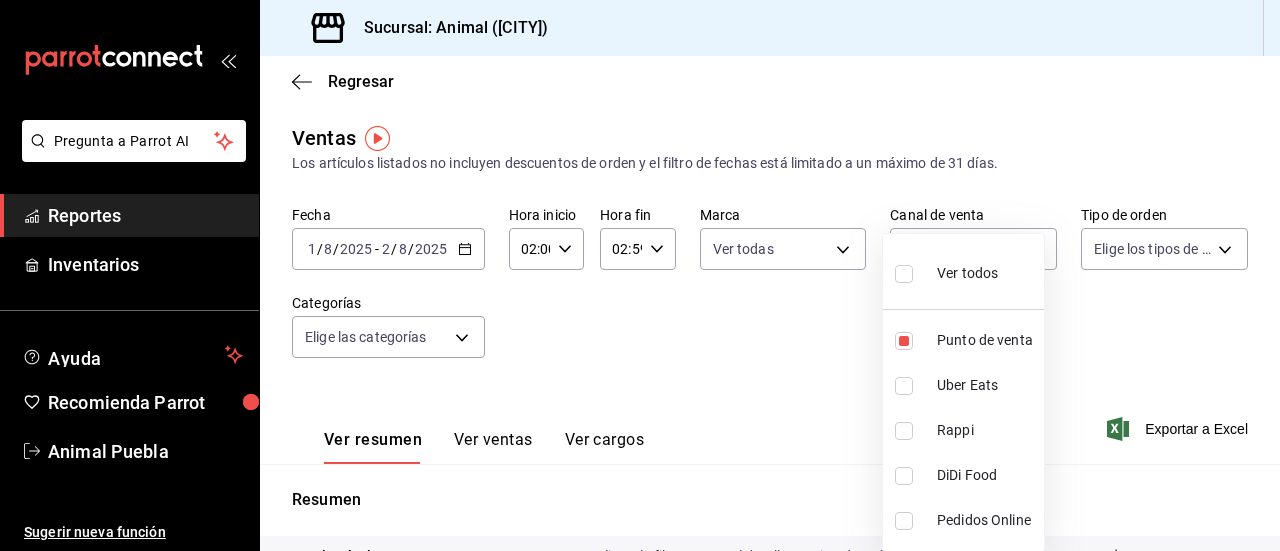 click at bounding box center [640, 275] 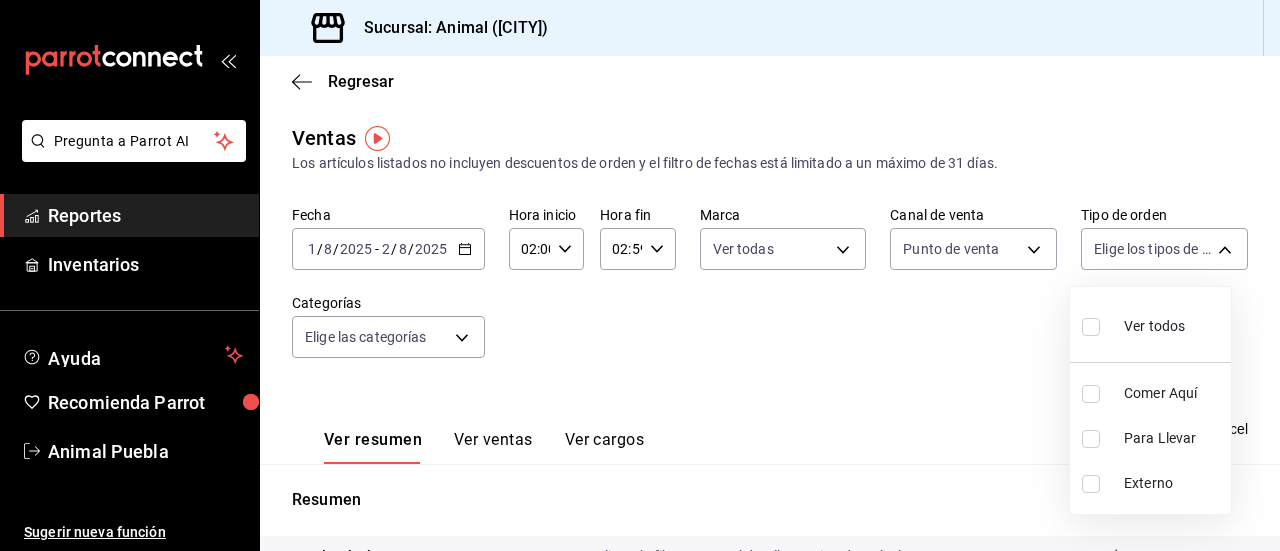 click on "Pregunta a Parrot AI Reportes   Inventarios   Ayuda Recomienda Parrot   Animal [CITY]   Sugerir nueva función   Sucursal: Animal ([CITY]) Regresar Ventas Los artículos listados no incluyen descuentos de orden y el filtro de fechas está limitado a un máximo de 31 días. Fecha [DATE] [DATE] - [DATE] Hora inicio [TIME] Hora inicio Hora fin [TIME] Hora fin Marca Ver todas [UUID] Canal de venta Punto de venta PARROT Tipo de orden Elige los tipos de orden Categorías Elige las categorías Ver resumen Ver ventas Ver cargos Exportar a Excel Resumen Total artículos Da clic en la fila para ver el detalle por tipo de artículo + $193,450.00 Cargos por servicio + $0.00 Venta bruta = $193,450.00 Descuentos totales - $0.00 Certificados de regalo - $1,511.00 Venta total = $191,939.00 Impuestos - $26,474.34 Venta neta = $165,464.66 Pregunta a Parrot AI Reportes   Inventarios   Ayuda Recomienda Parrot   Animal [CITY]   Sugerir nueva función   Ver video tutorial" at bounding box center (640, 275) 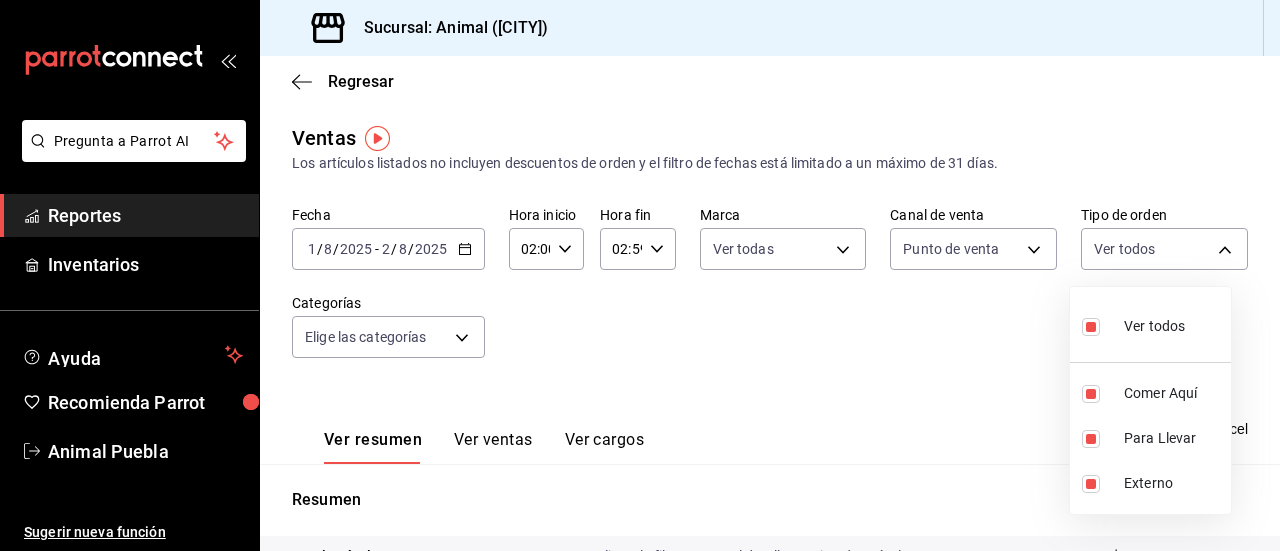 click at bounding box center [640, 275] 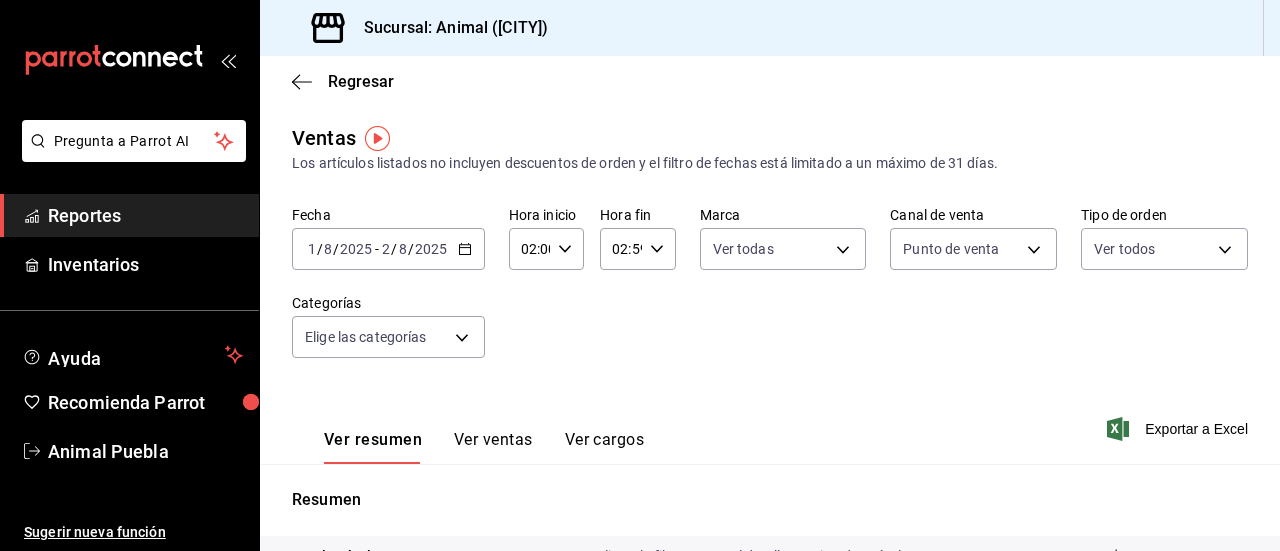 click on "Pregunta a Parrot AI Reportes   Inventarios   Ayuda   Animal [CITY]" at bounding box center [640, 275] 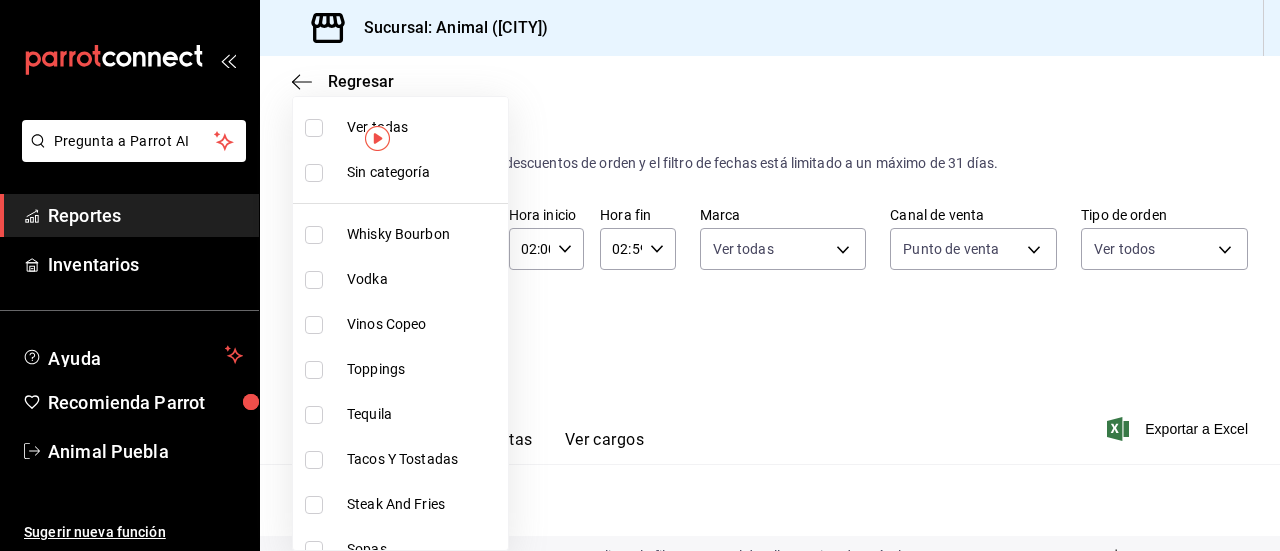 click at bounding box center [314, 128] 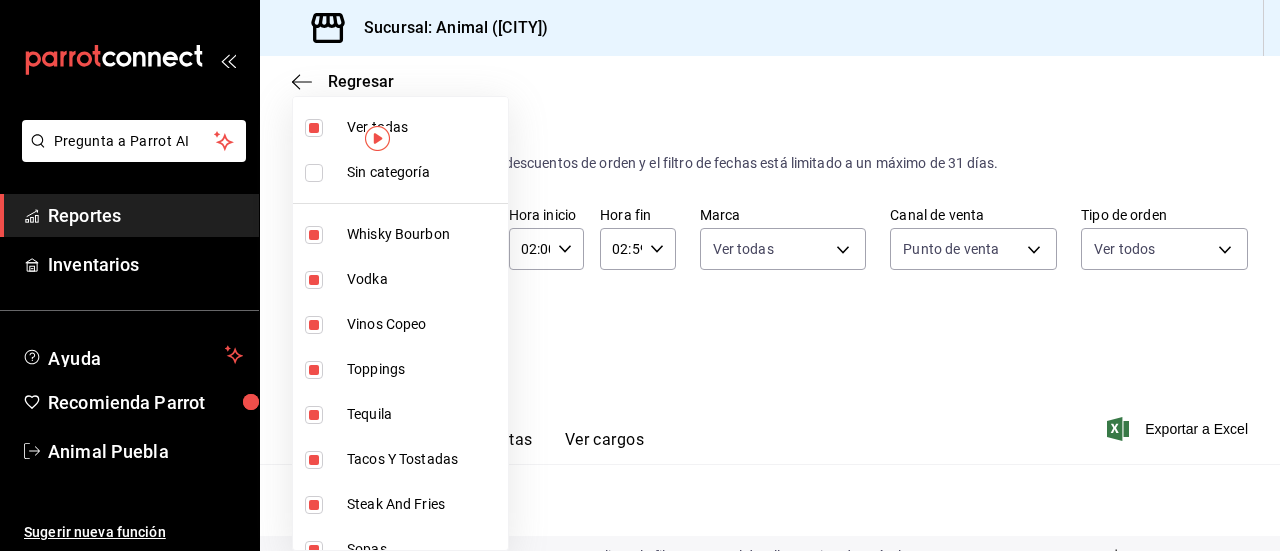 type on "696422f3-042f-4992-a796-20cec1d2addd,ab2f2cdd-2d2d-455a-bd59-969ed93fbee5,5744aca7-b297-4fa9-9b09-78319e15a19a,b506248c-58f2-4389-b6ee-284f96296529,bb1a731e-ceb9-4fc6-8d31-2495c2899b0b,bc0111f5-ccc3-43f9-b0dd-3b02ad1db878,9cdcdf4d-9013-45bb-bfe1-fd67cf0f42dc,68bf2e5d-d1a7-4687-9ad0-9f698ddbce40,29bee374-2281-4ad3-914d-cf2faade33a6,29d6f593-b65c-43a1-a9f8-8abdc5bf3146,e5aaec94-8176-47c9-b966-02070b32fd00,1934c55d-d62a-4969-b3cb-015061cfd717,938bedf1-3a4e-4db7-91a8-75ba5009a8d1,4ad4ea8b-e8e5-4077-b9df-a1af3964c2e4,f2c4d539-9b42-4a75-bfe5-d98e282a7149,dd54264f-4648-4219-8f26-fce7fd56a850,dc3eb4c7-0f7b-482c-81e0-07611947252a,bf03b557-b614-413b-8cad-6e4716771c81,d82edd64-7f6a-4183-87d5-f421de849cd2,967d9e88-555e-41bd-9282-d2bceab1eca3,97f134e4-7fbb-4283-969c-3131b82d02a9,0df249de-af0b-42cf-b9ea-50cb69fb0eec,0d5053c5-7629-4ed4-b80d-35fb1ff83255,fb45410e-c693-4718-9d8d-aa3a547692d5,9b3414e2-eccc-481f-98a9-7474ee5b8ebd,4b51aaca-b8b0-4c9d-931a-b573a660904c,66821230-98a9-416d-a83d-cf9dcdebc7a2,5b224365-012c-4753-98e..." 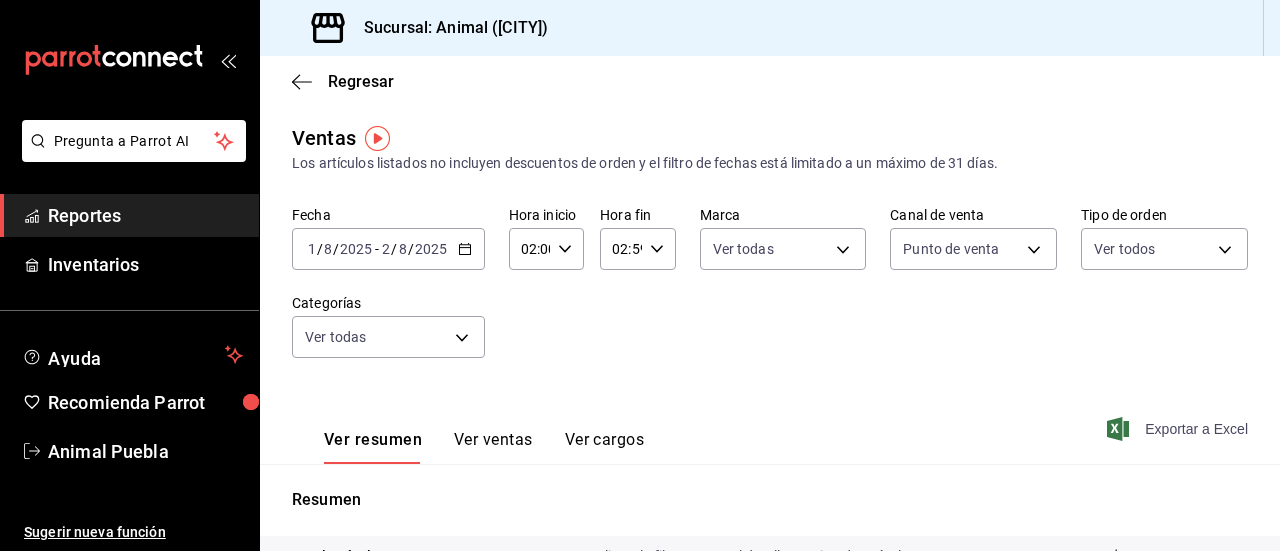 click on "Exportar a Excel" at bounding box center [1179, 429] 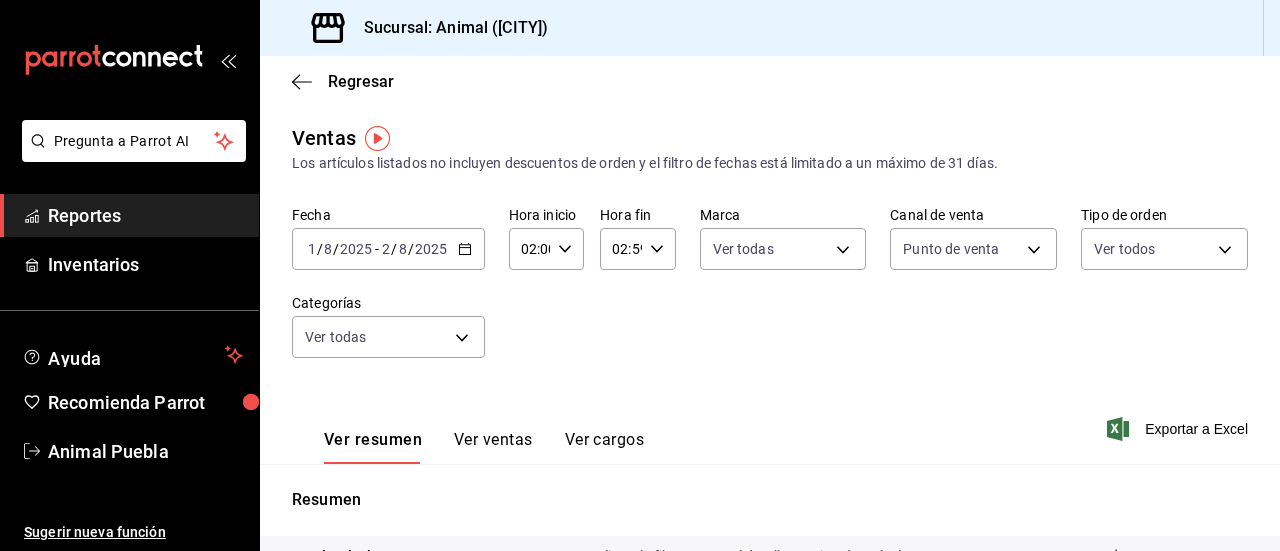 click on "Reportes" at bounding box center (145, 215) 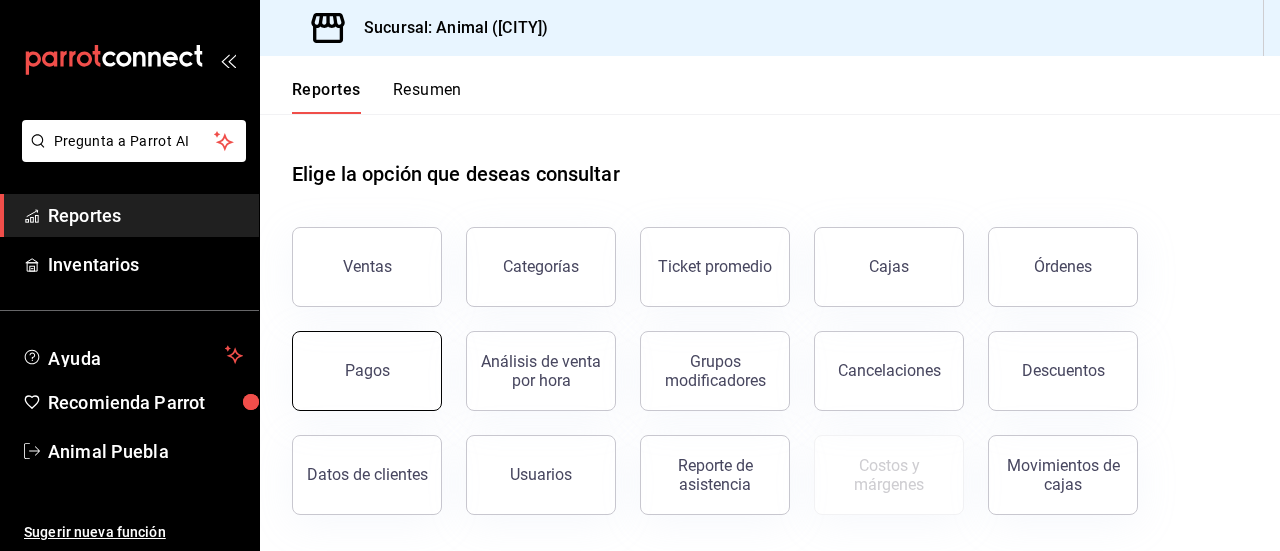 click on "Pagos" at bounding box center [367, 370] 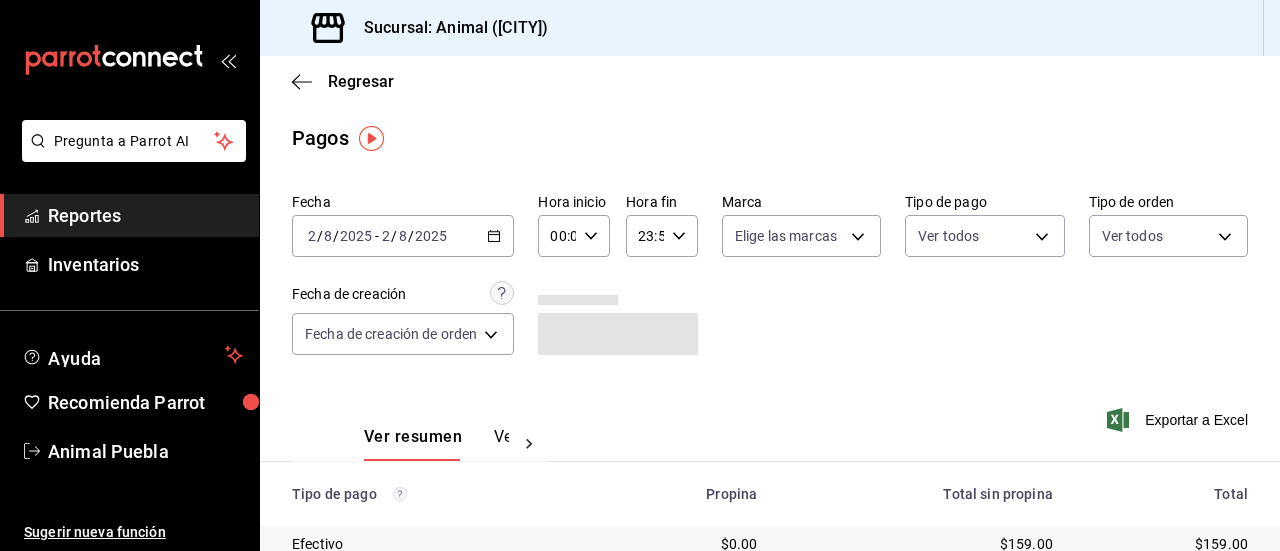 click 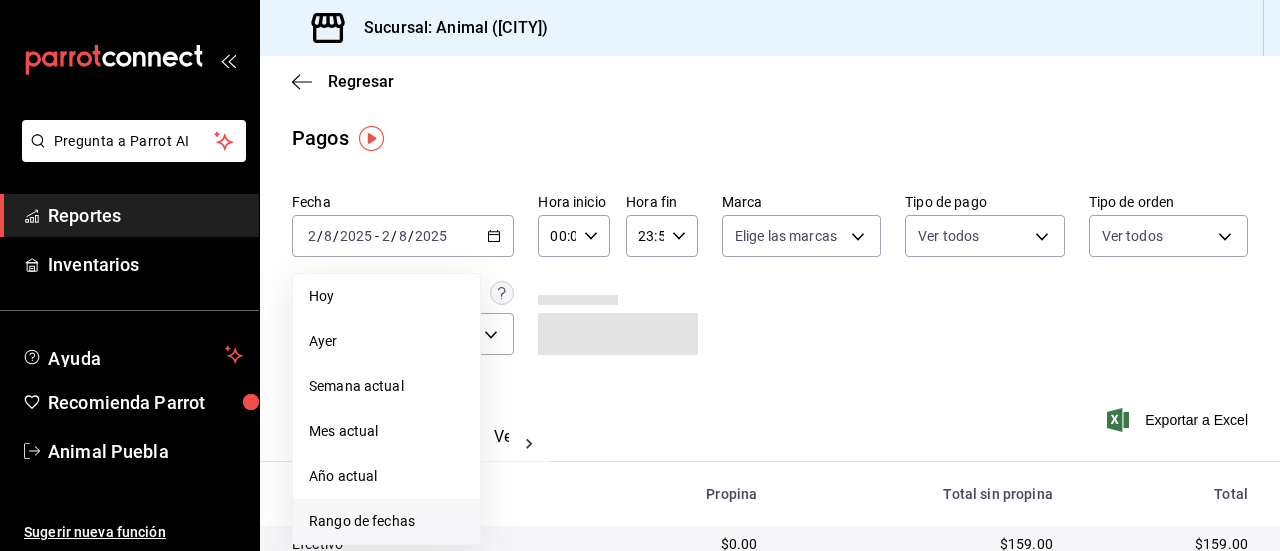 click on "Rango de fechas" at bounding box center [386, 521] 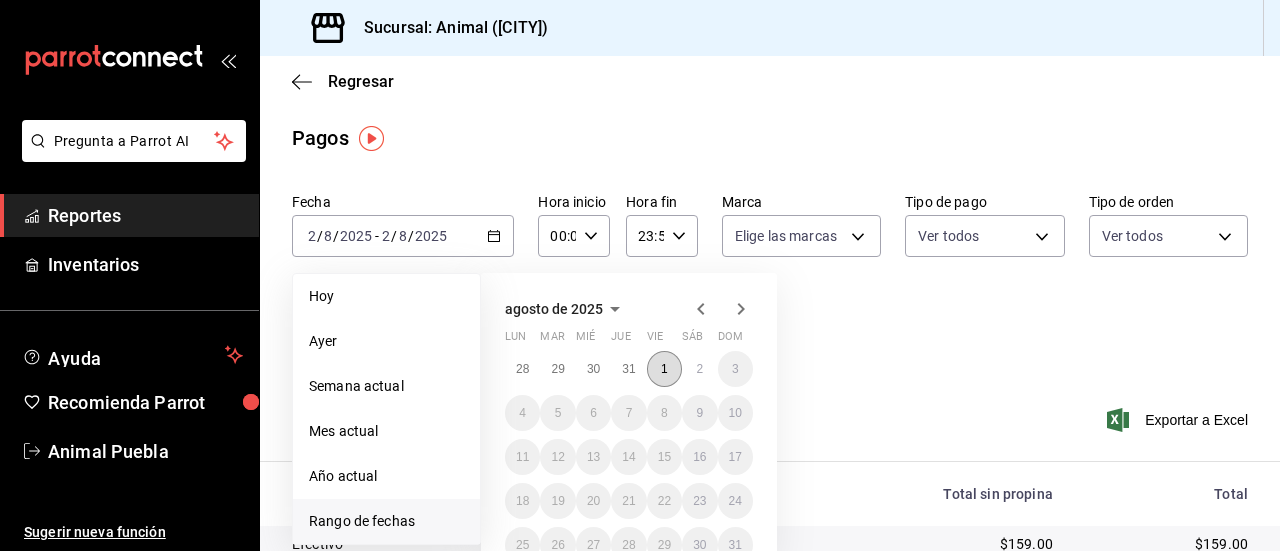 click on "1" at bounding box center (664, 369) 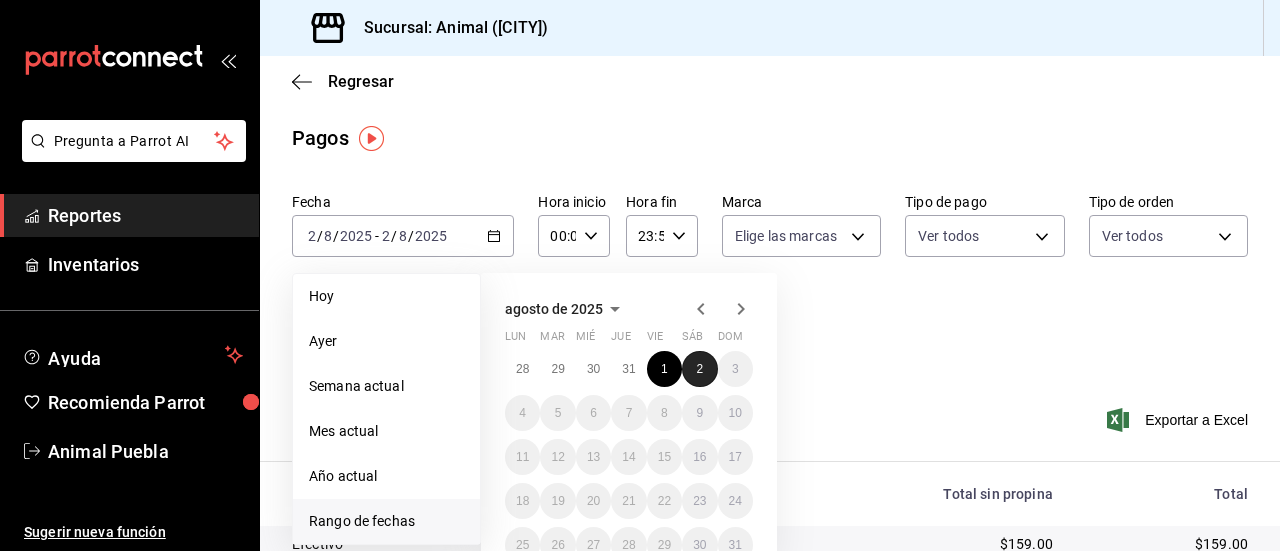 click on "2" at bounding box center [699, 369] 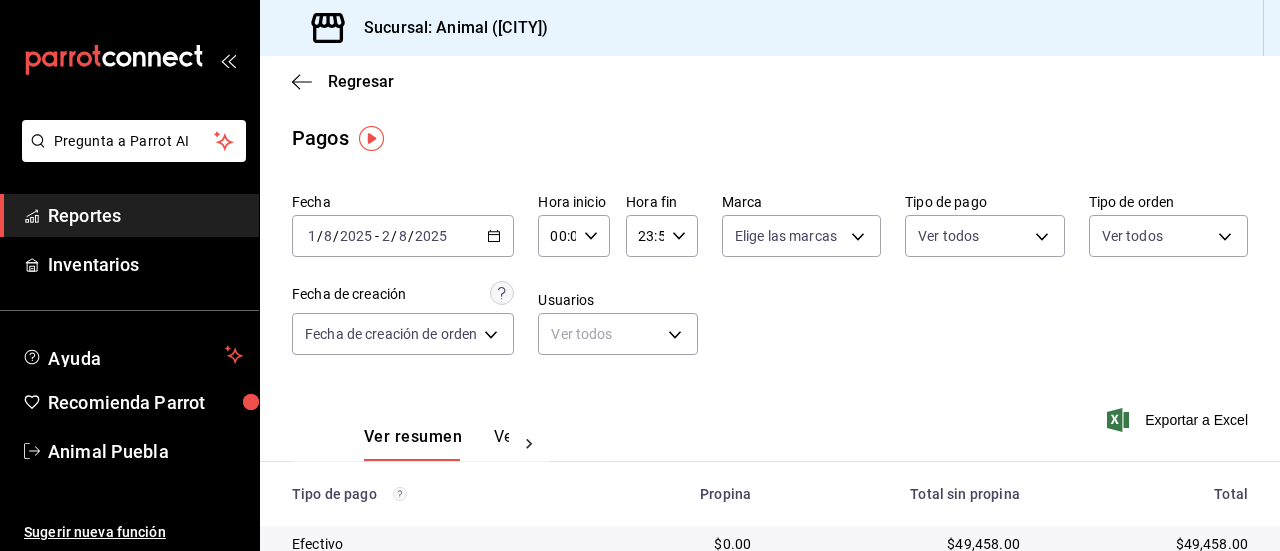 click 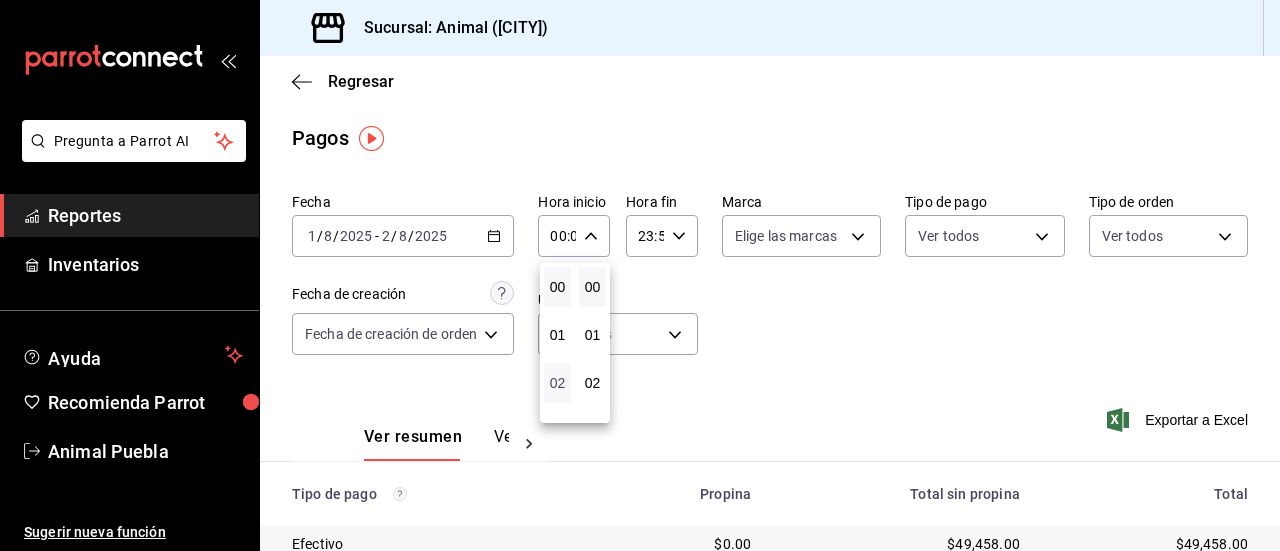click on "02" at bounding box center (557, 383) 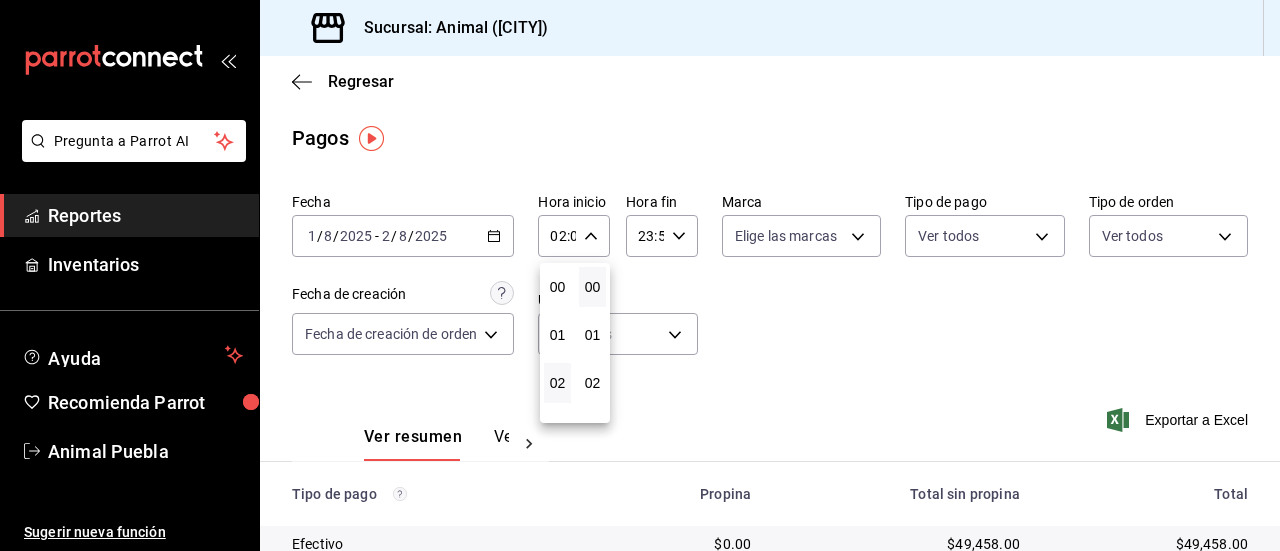 click at bounding box center (640, 275) 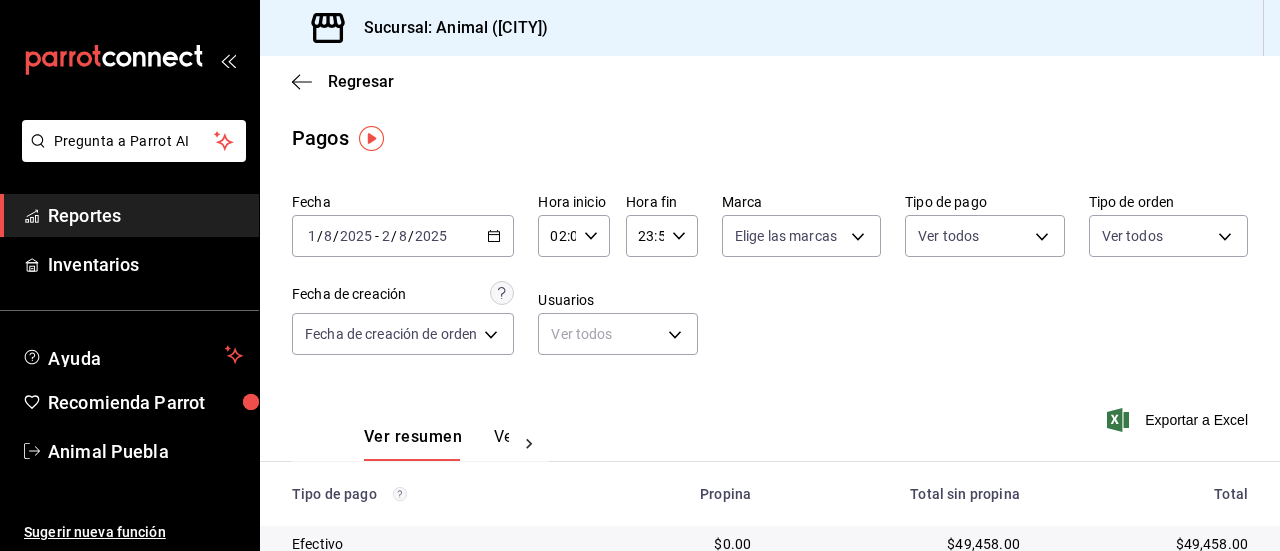 click 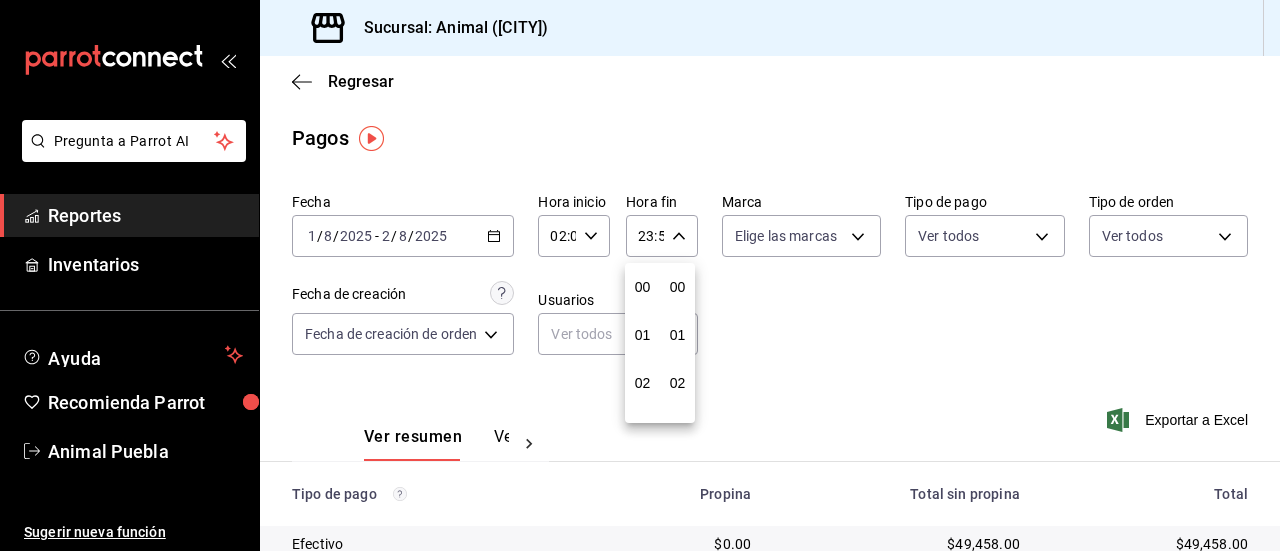 scroll, scrollTop: 992, scrollLeft: 0, axis: vertical 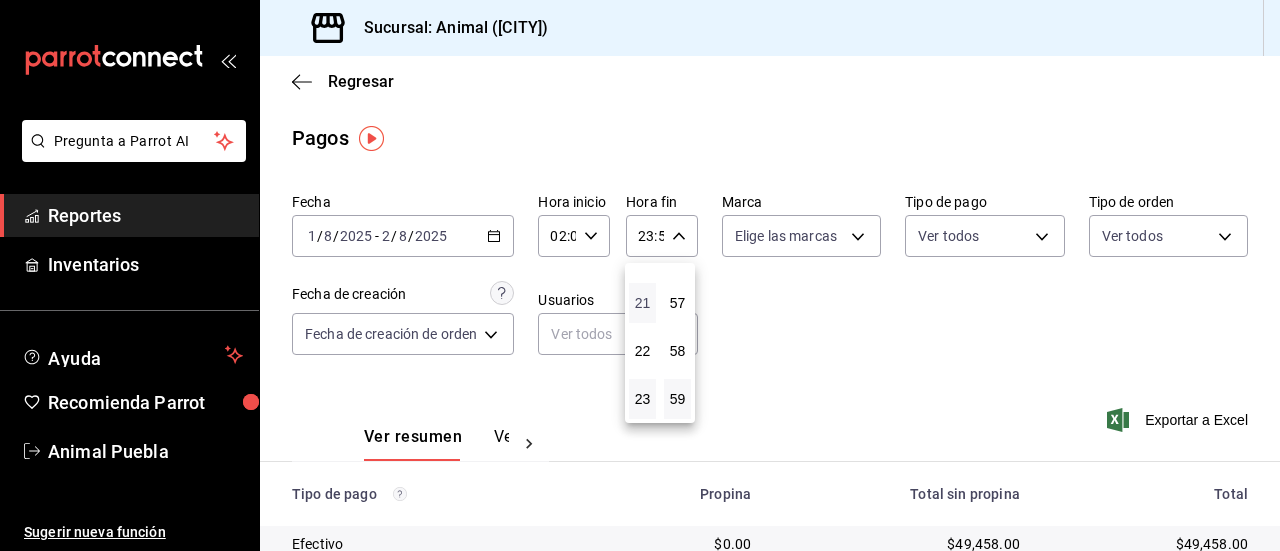 click on "21" at bounding box center [642, 303] 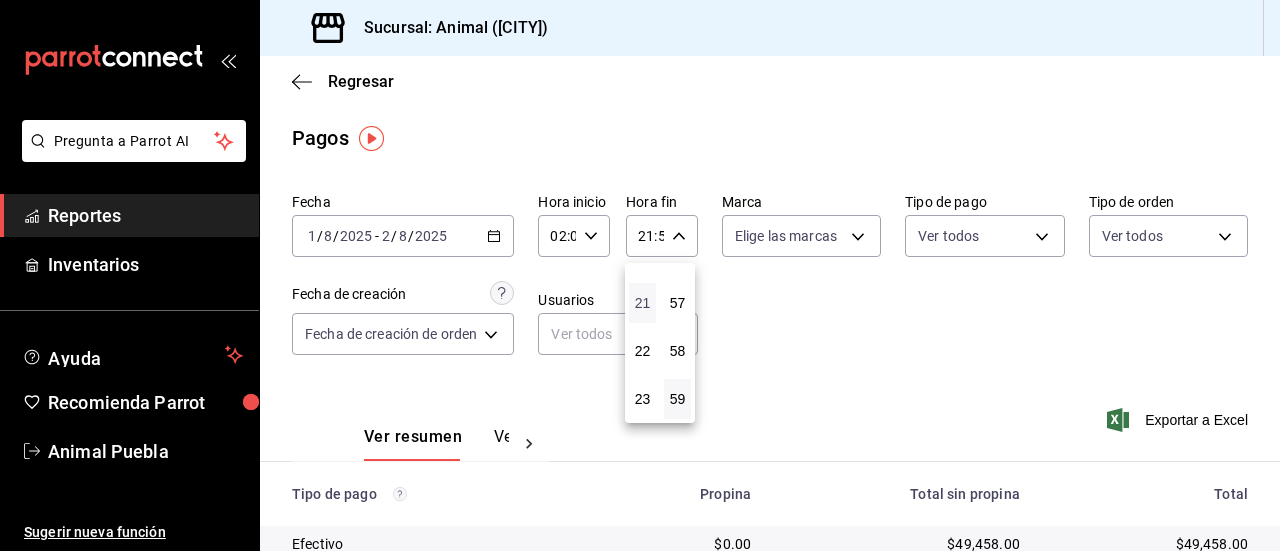 type 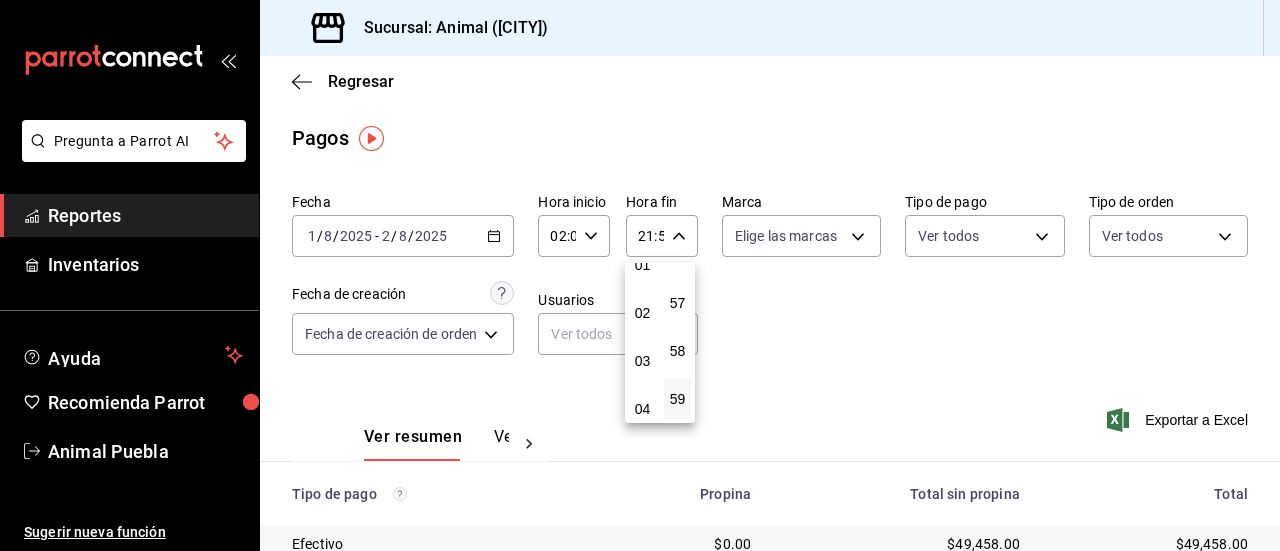 scroll, scrollTop: 32, scrollLeft: 0, axis: vertical 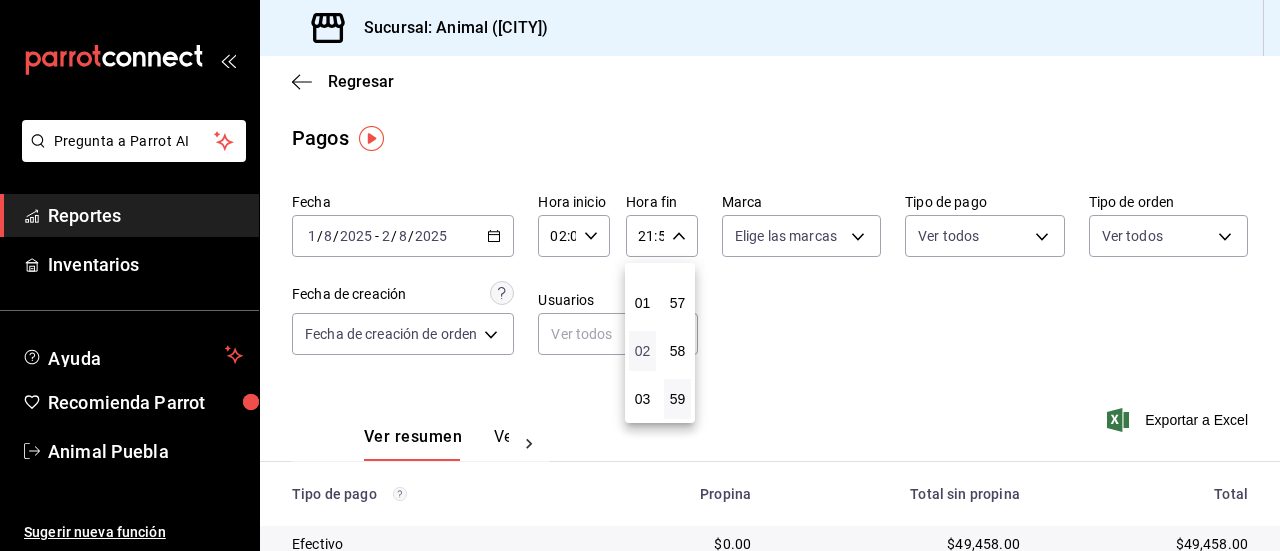 click on "02" at bounding box center (642, 351) 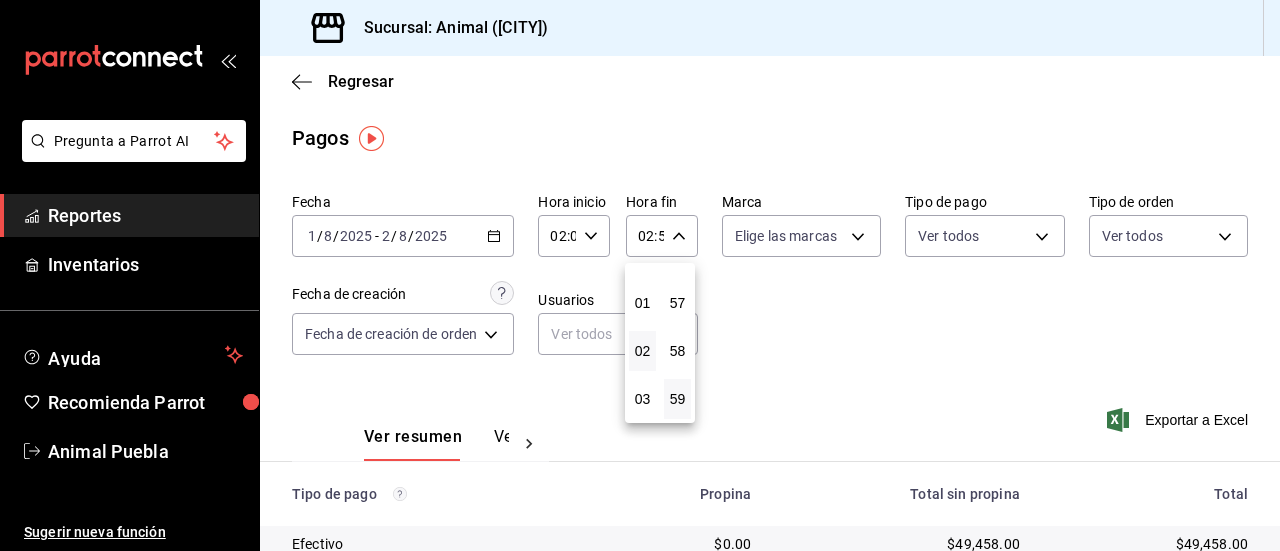click at bounding box center (640, 275) 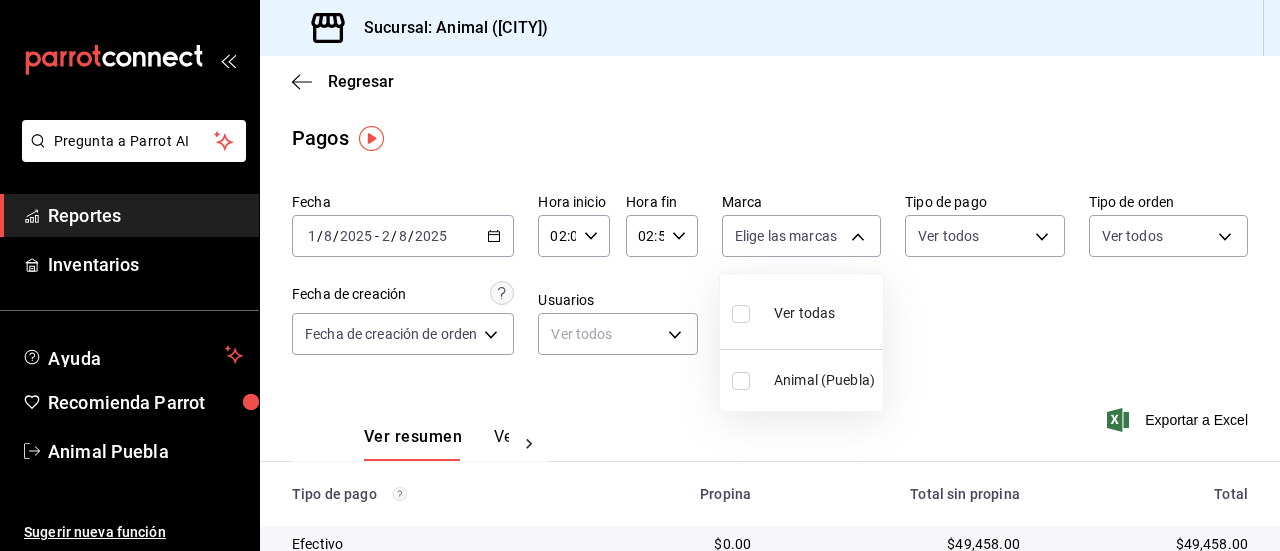 click on "Pregunta a Parrot AI Reportes   Inventarios   Ayuda Recomienda Parrot   Animal [CITY]   Sugerir nueva función   Sucursal: Animal ([CITY]) Regresar Pagos Fecha [DATE] [DATE] - [DATE] Hora inicio [TIME] Hora inicio Hora fin [TIME] Hora fin Marca Elige las marcas Tipo de pago Ver todos Tipo de orden Ver todos Fecha de creación   Fecha de creación de orden ORDER Usuarios Ver todos null Ver resumen Ver pagos Exportar a Excel Tipo de pago   Propina Total sin propina Total Efectivo $0.00 $49,458.00 $49,458.00 Credito $15,389.85 $114,971.00 $130,360.85 AMEX $0.00 $0.00 $0.00 Transferencia $0.00 $0.00 $0.00 CxC Empleados $0.00 $0.00 $0.00 CxC Clientes $0.00 $0.00 $0.00 Debito $2,680.80 $27,510.00 $30,190.80 USD $0.00 $0.00 $0.00 Total $18,070.65 $191,939.00 $210,009.65 Pregunta a Parrot AI Reportes   Inventarios   Ayuda Recomienda Parrot   Animal [CITY]   Sugerir nueva función   GANA 1 MES GRATIS EN TU SUSCRIPCIÓN AQUÍ Ver video tutorial Ir a video Ver video tutorial Ir a video Ver todas" at bounding box center [640, 275] 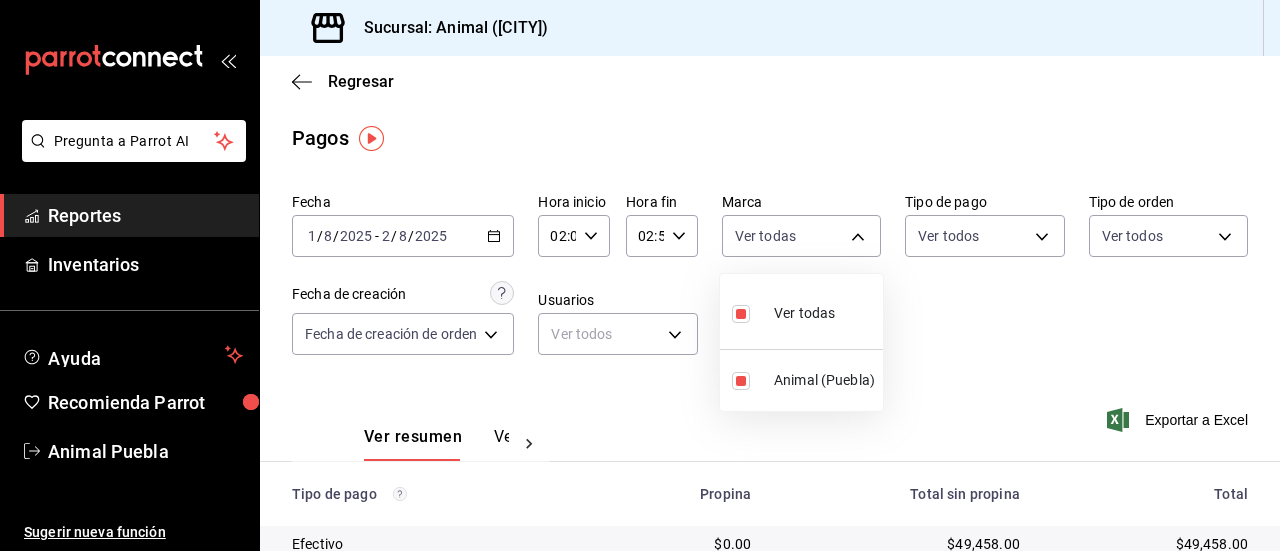 click at bounding box center (640, 275) 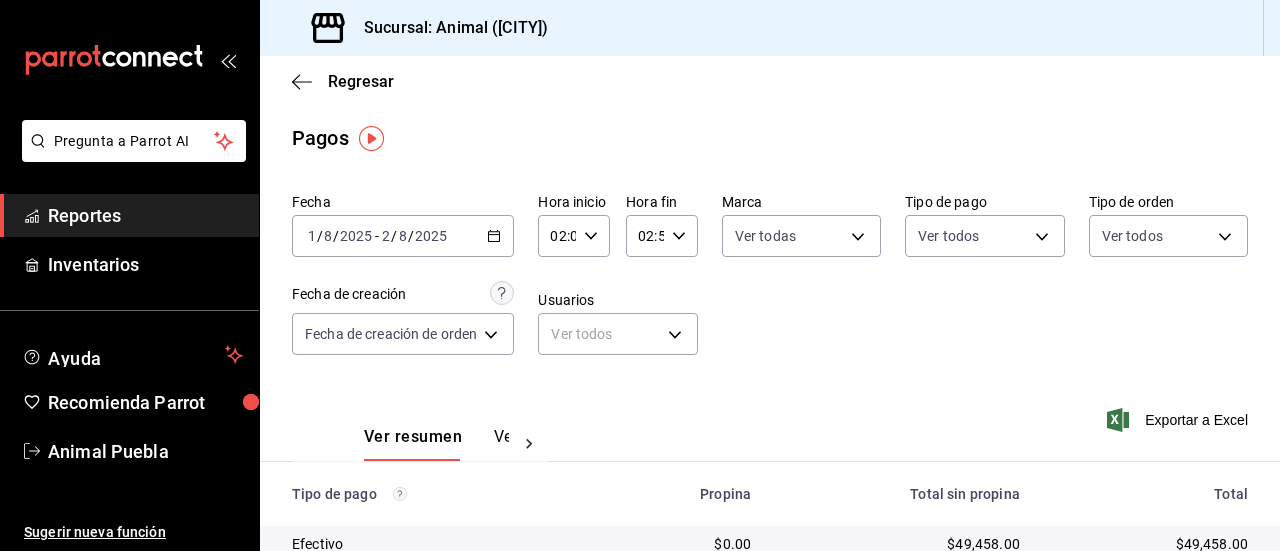 click on "Pregunta a Parrot AI Reportes   Inventarios   Ayuda Recomienda Parrot   Animal [CITY]   Sugerir nueva función   Sucursal: Animal ([CITY]) Regresar Pagos Fecha [DATE] [DATE] - [DATE] Hora inicio [TIME] Hora inicio Hora fin [TIME] Hora fin Marca Ver todas [UUID] Tipo de orden Ver todos Tipo de orden Ver todos Fecha de creación   Fecha de creación de orden ORDER Usuarios Ver todos null Ver resumen Ver pagos Exportar a Excel Tipo de pago   Propina Total sin propina Total Efectivo $0.00 $49,458.00 $49,458.00 Credito $15,389.85 $114,971.00 $130,360.85 AMEX $0.00 $0.00 $0.00 Transferencia $0.00 $0.00 $0.00 CxC Empleados $0.00 $0.00 $0.00 CxC Clientes $0.00 $0.00 $0.00 Debito $2,680.80 $27,510.00 $30,190.80 USD $0.00 $0.00 $0.00 Total $18,070.65 $191,939.00 $210,009.65 Pregunta a Parrot AI Reportes   Inventarios   Ayuda Recomienda Parrot   Animal [CITY]   Sugerir nueva función   GANA 1 MES GRATIS EN TU SUSCRIPCIÓN AQUÍ Ver video tutorial Ir a video" at bounding box center (640, 275) 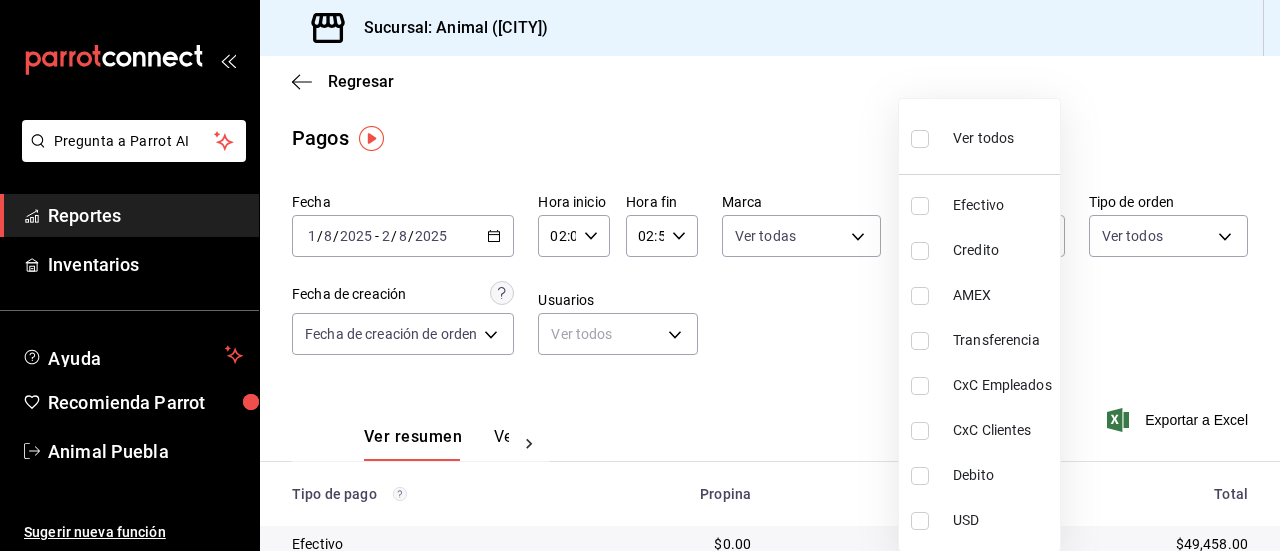 click at bounding box center (920, 139) 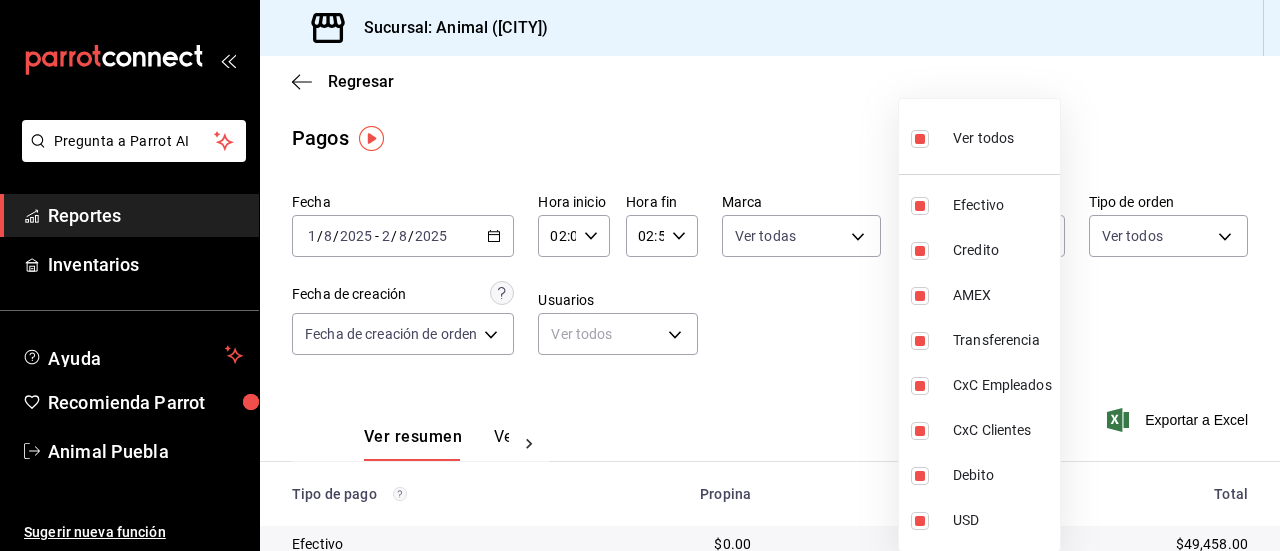 click at bounding box center (640, 275) 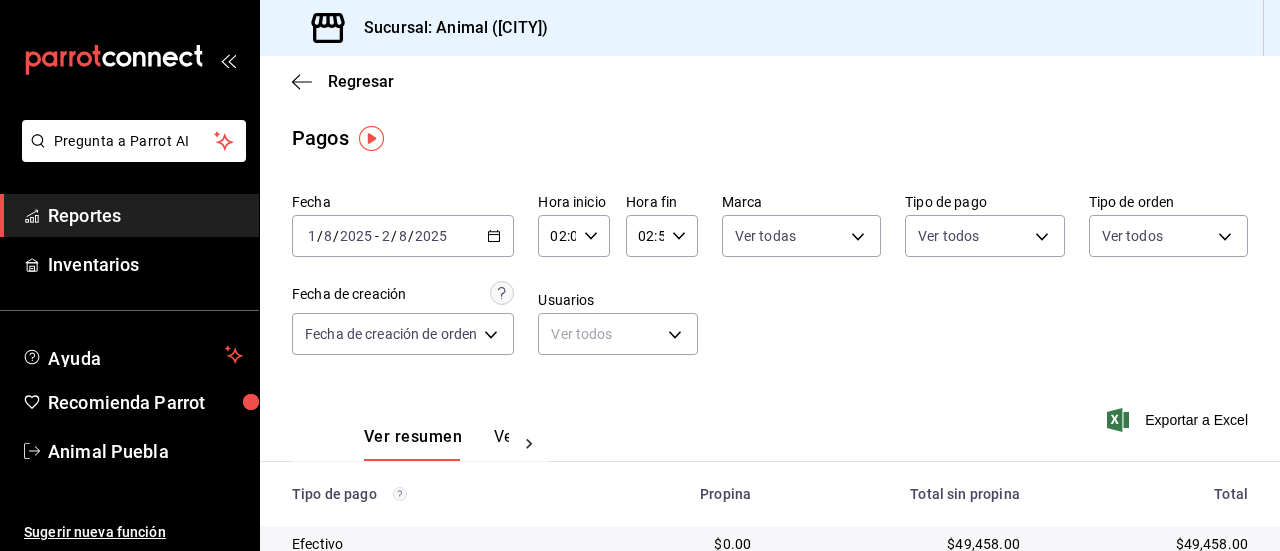 click on "Pregunta a Parrot AI Reportes   Inventarios   Ayuda Recomienda Parrot   Animal [CITY]   Sugerir nueva función   Sucursal: Animal ([CITY]) Regresar Pagos Fecha [DATE] [DATE] - [DATE] Hora inicio [TIME] Hora inicio Hora fin [TIME] Hora fin Marca Ver todas [UUID] Tipo de pago Ver todos [UUID],[UUID],[UUID],[UUID],[UUID],[UUID],[UUID],[UUID] Tipo de orden Ver todos Fecha de creación   Fecha de creación de orden ORDER Usuarios Ver todos null Ver resumen Ver pagos Exportar a Excel Tipo de pago   Propina Total sin propina Total Efectivo $0.00 $49,458.00 $49,458.00 Credito $15,389.85 $114,971.00 $130,360.85 AMEX $0.00 $0.00 $0.00 Transferencia $0.00 $0.00 $0.00 CxC Empleados $0.00 $0.00 $0.00 CxC Clientes $0.00 $0.00 $0.00" at bounding box center [640, 275] 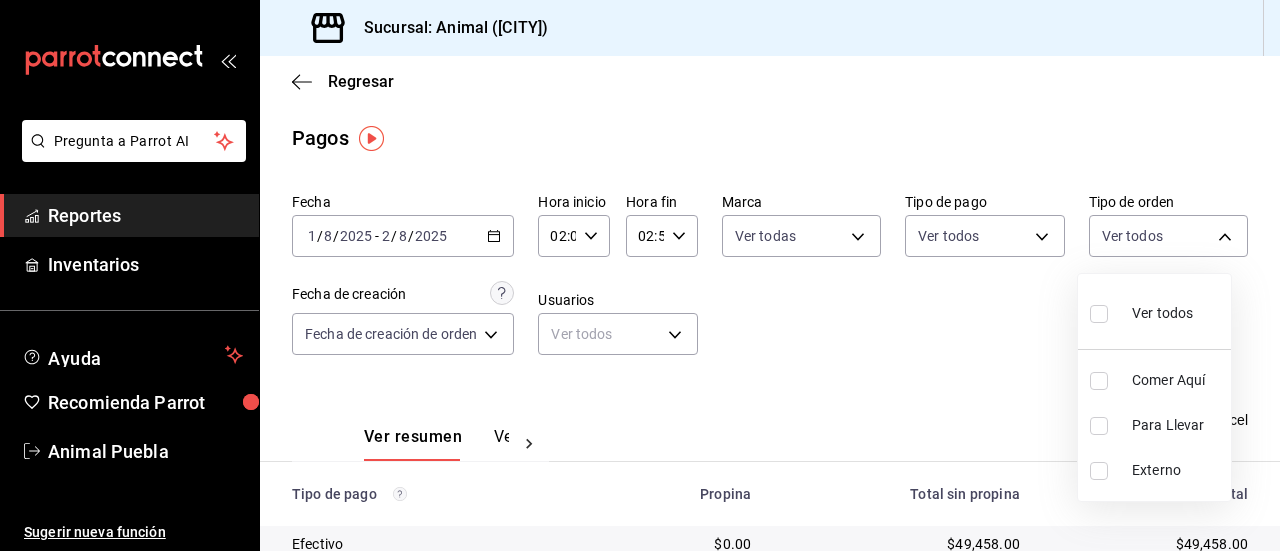 click at bounding box center [1099, 314] 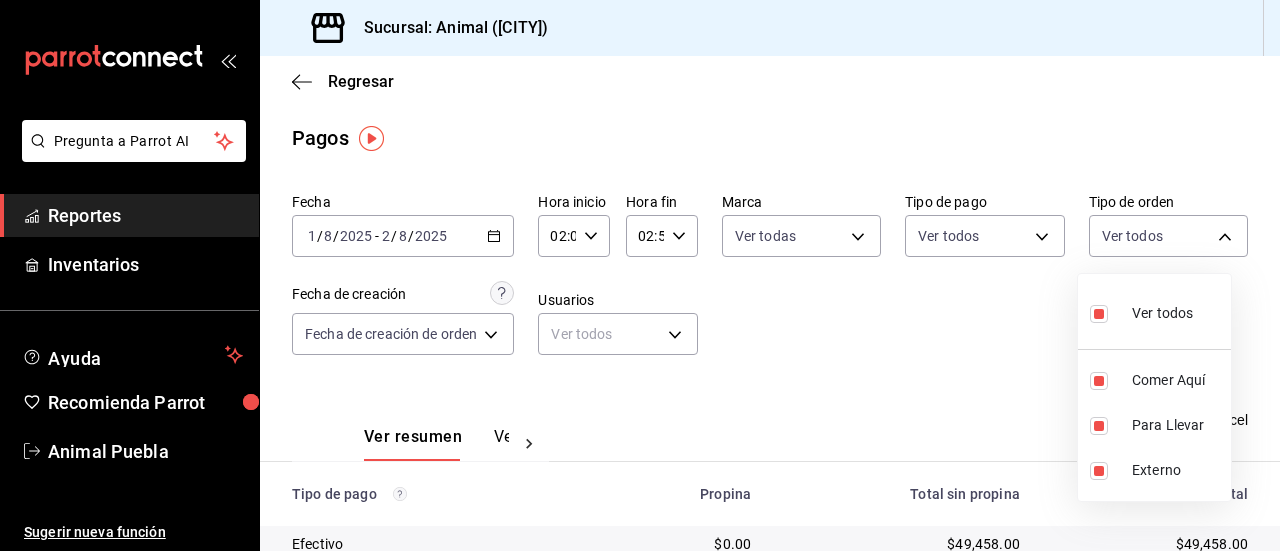 click at bounding box center [640, 275] 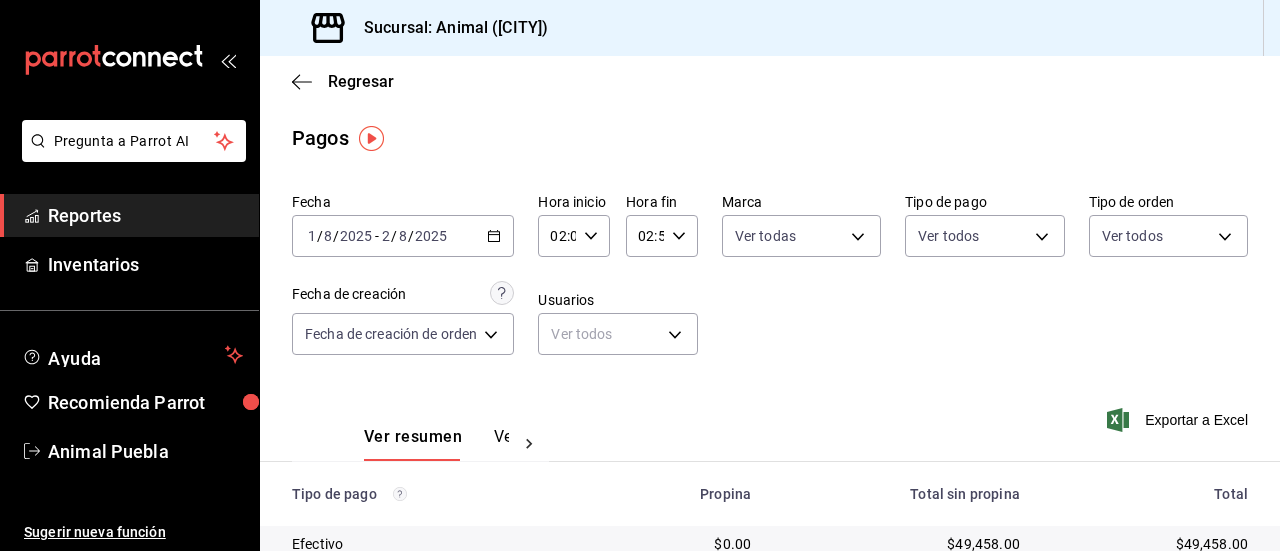 click on "$0.00" at bounding box center [668, 544] 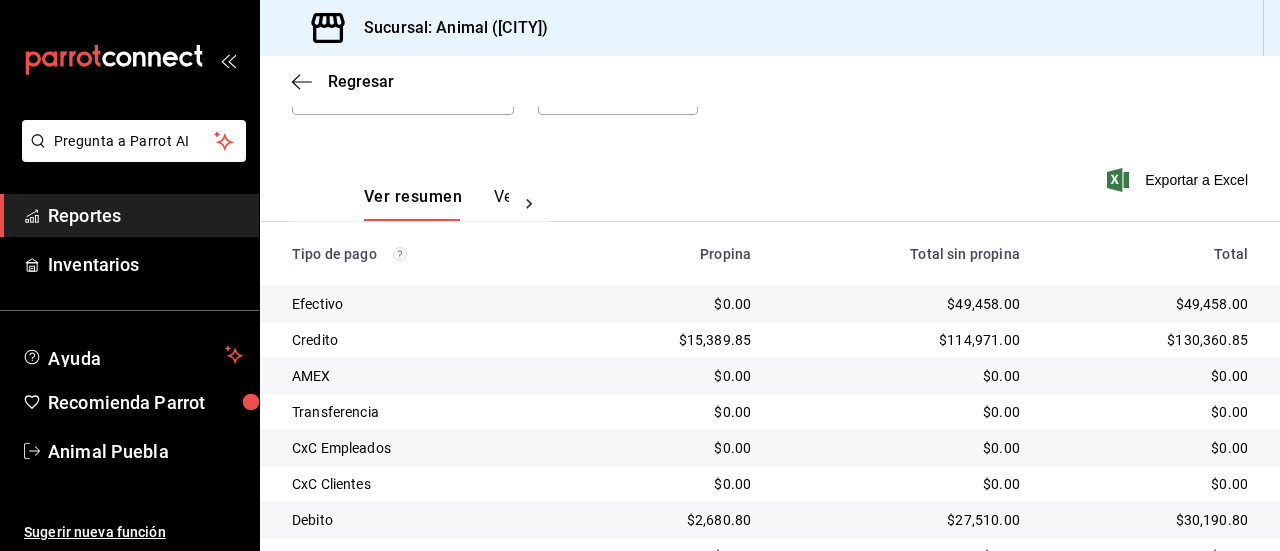 scroll, scrollTop: 280, scrollLeft: 0, axis: vertical 